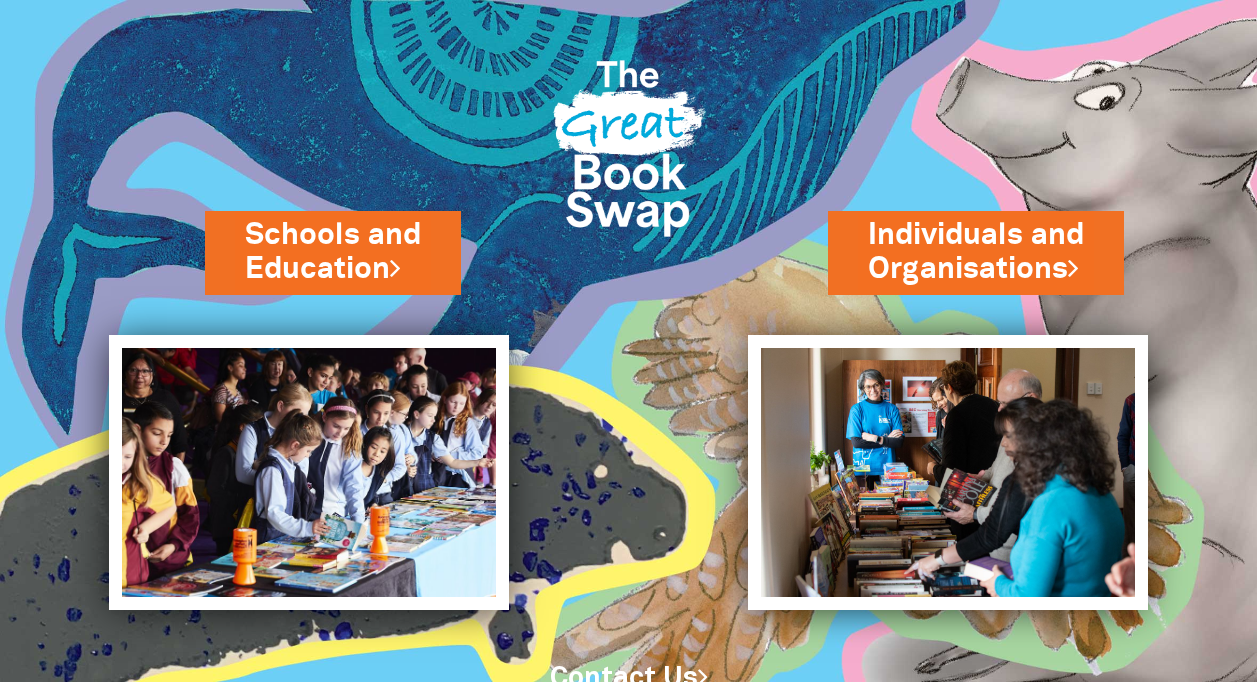 scroll, scrollTop: 76, scrollLeft: 0, axis: vertical 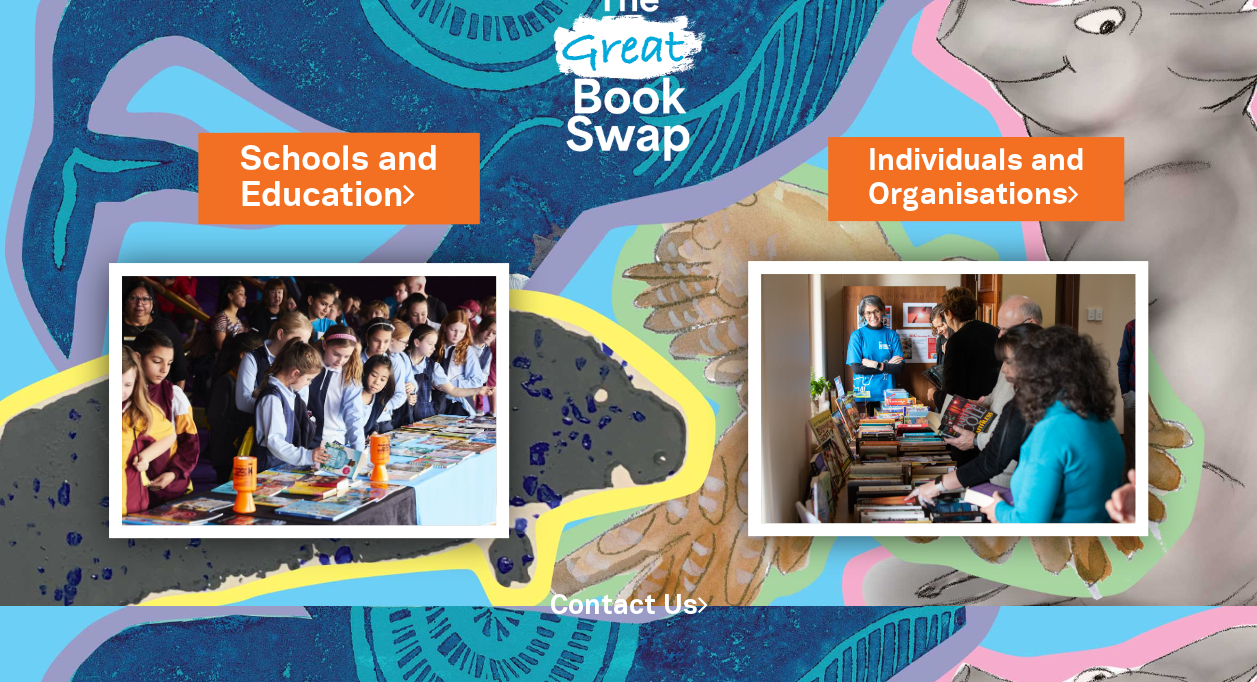 click on "Schools and Education" at bounding box center (338, 178) 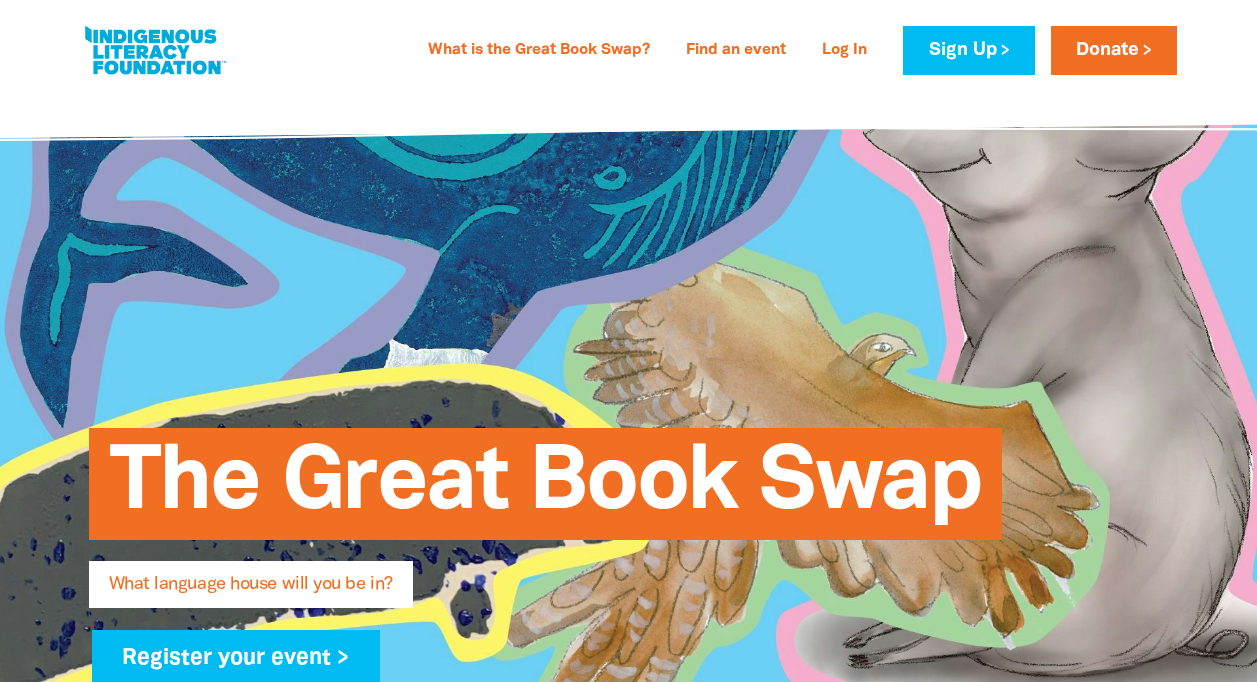 scroll, scrollTop: 0, scrollLeft: 0, axis: both 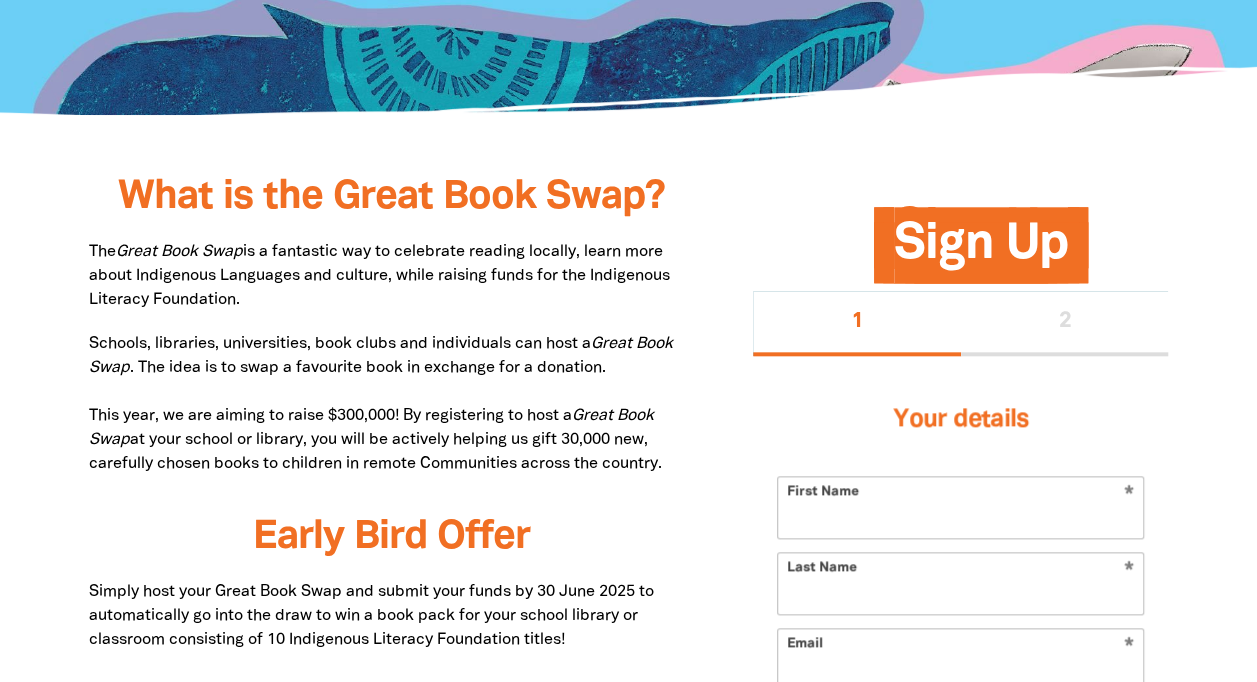 drag, startPoint x: 244, startPoint y: 301, endPoint x: 90, endPoint y: 255, distance: 160.72336 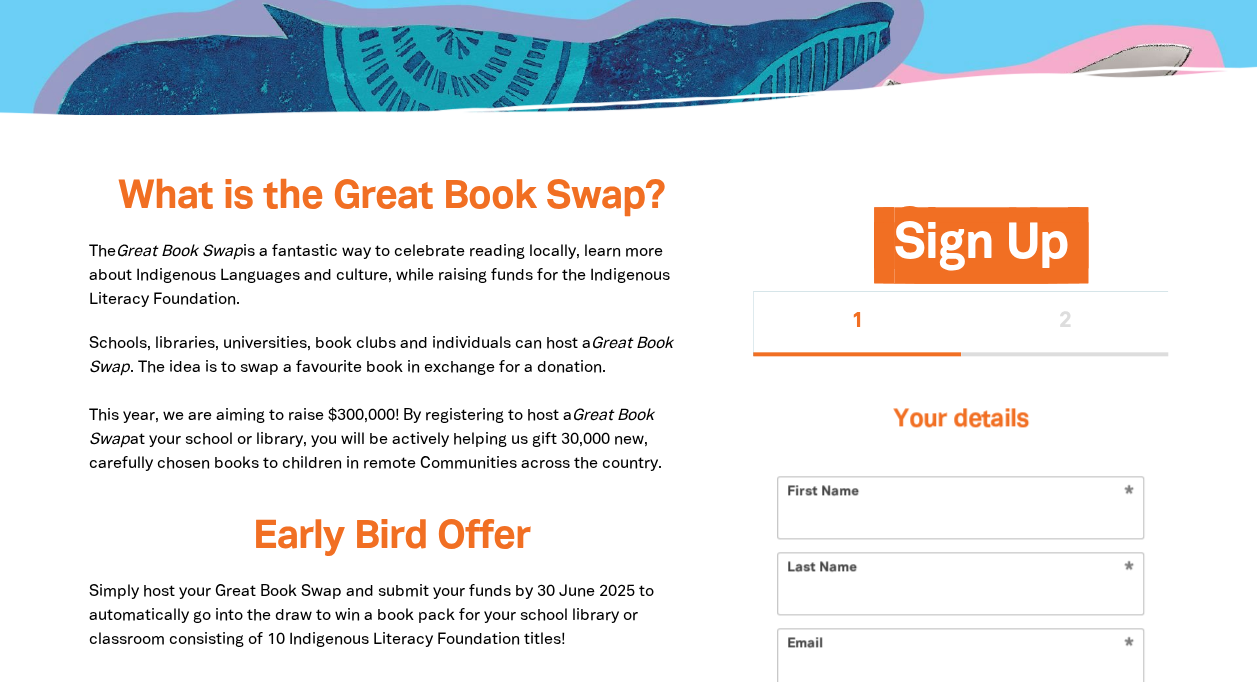 click on "The  Great Book Swap  is a fantastic way to celebrate reading locally, learn more about Indigenous Languages and culture, while raising funds for the Indigenous Literacy Foundation." at bounding box center [391, 404] 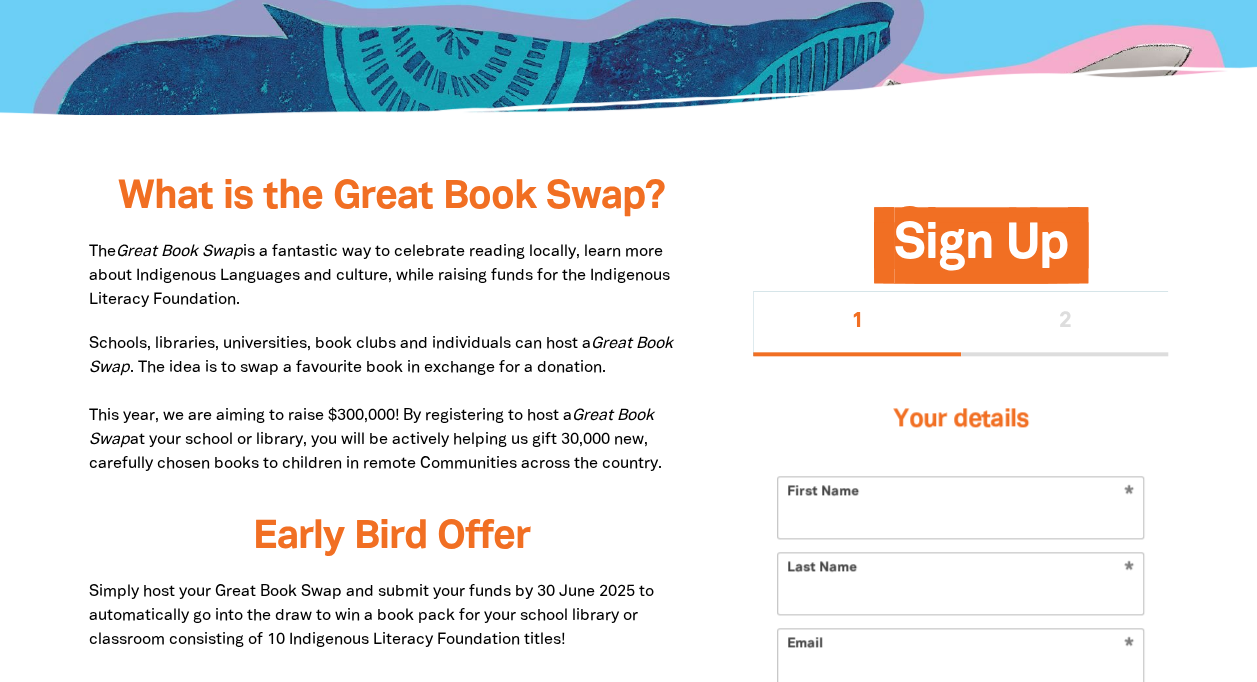 scroll, scrollTop: 1066, scrollLeft: 0, axis: vertical 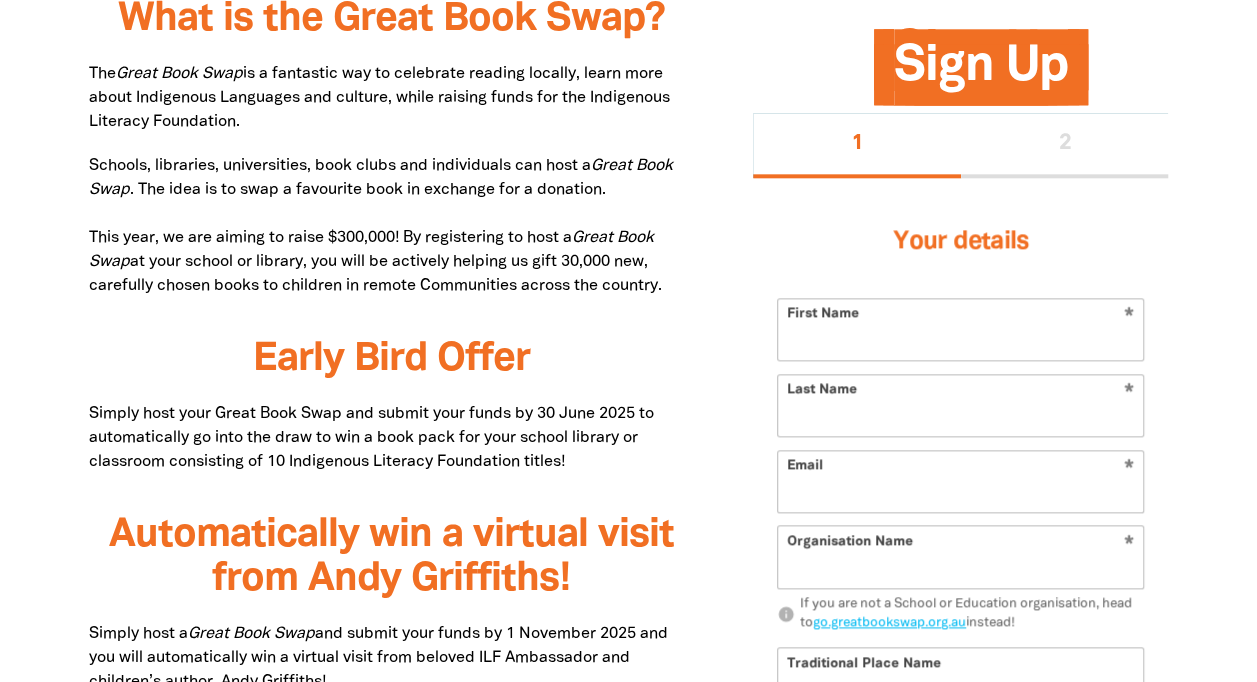 click on "First Name" at bounding box center [960, 329] 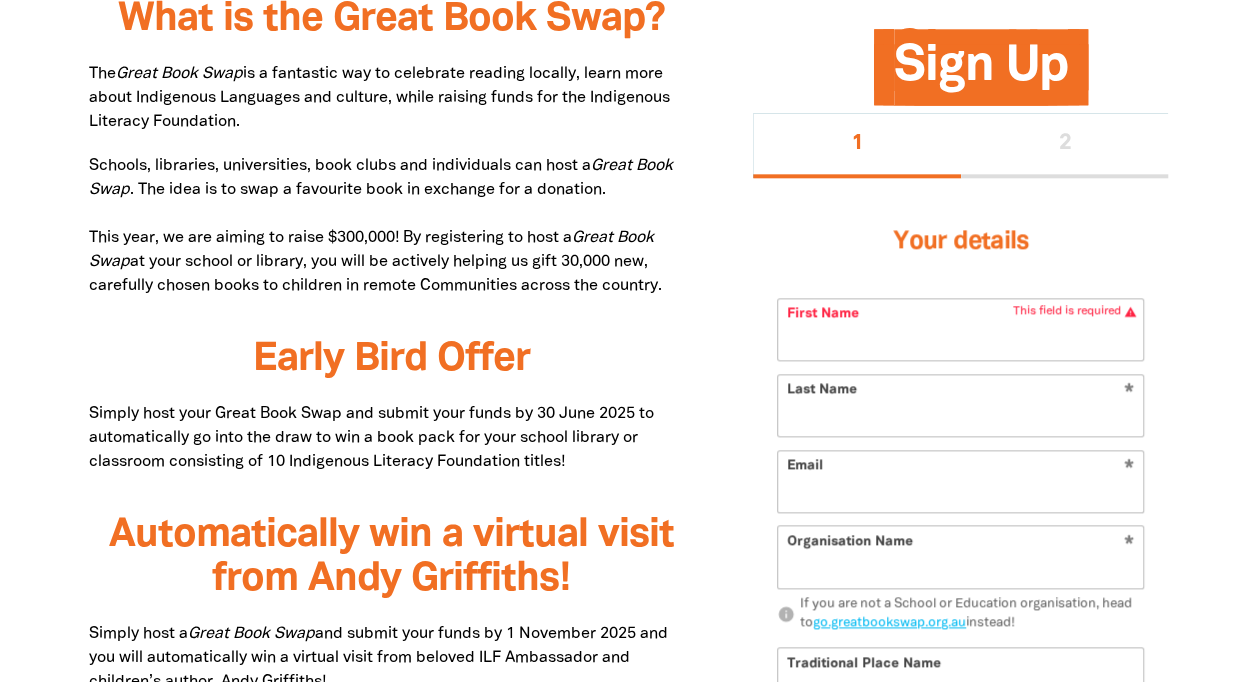click on "Your details * First Name This field is required warning * Last Name * Email * Organisation Name info If you are not a School or Education organisation, head to  go.greatbookswap.org.au  instead!  Traditional Place Name * Street Address Or enter your address manually Password * visibility_off Next >" at bounding box center (960, 595) 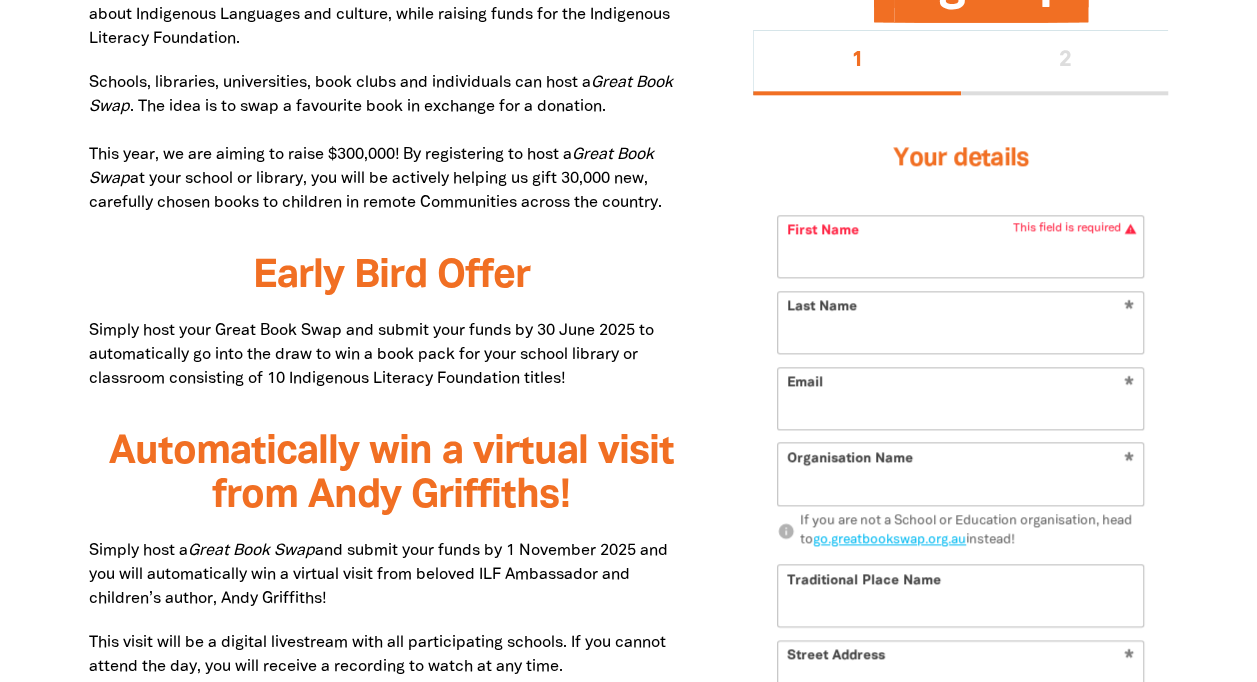 scroll, scrollTop: 1152, scrollLeft: 0, axis: vertical 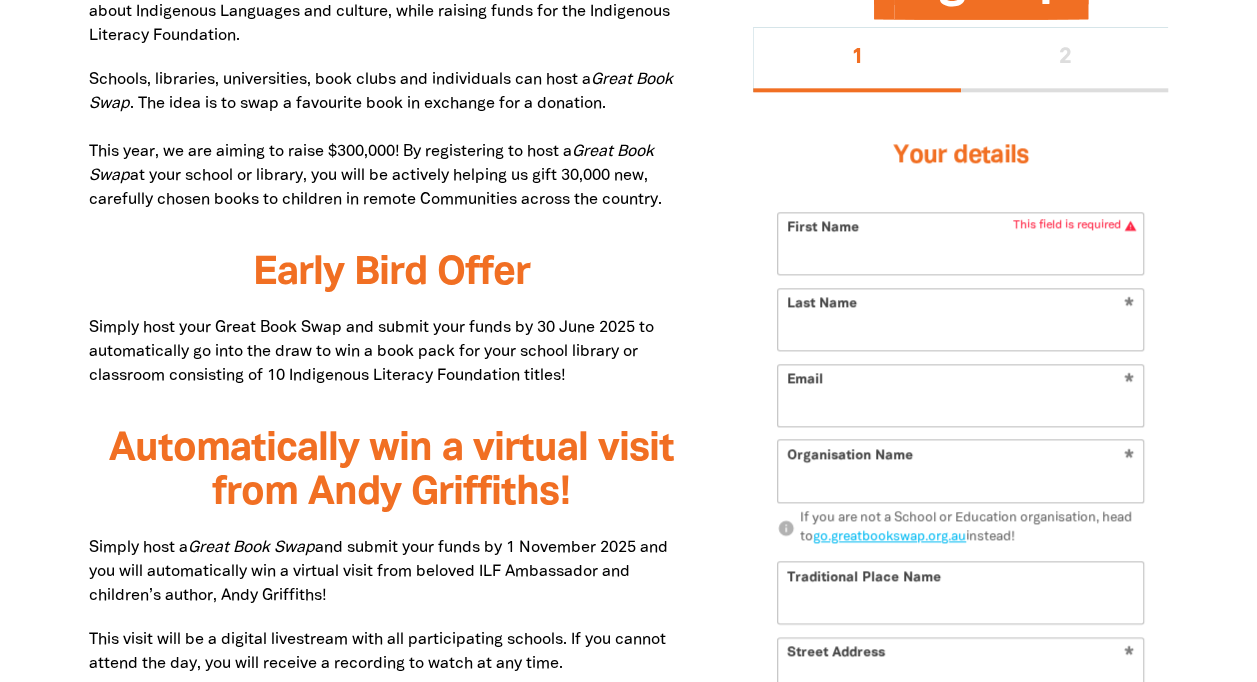click on "First Name" at bounding box center [960, 243] 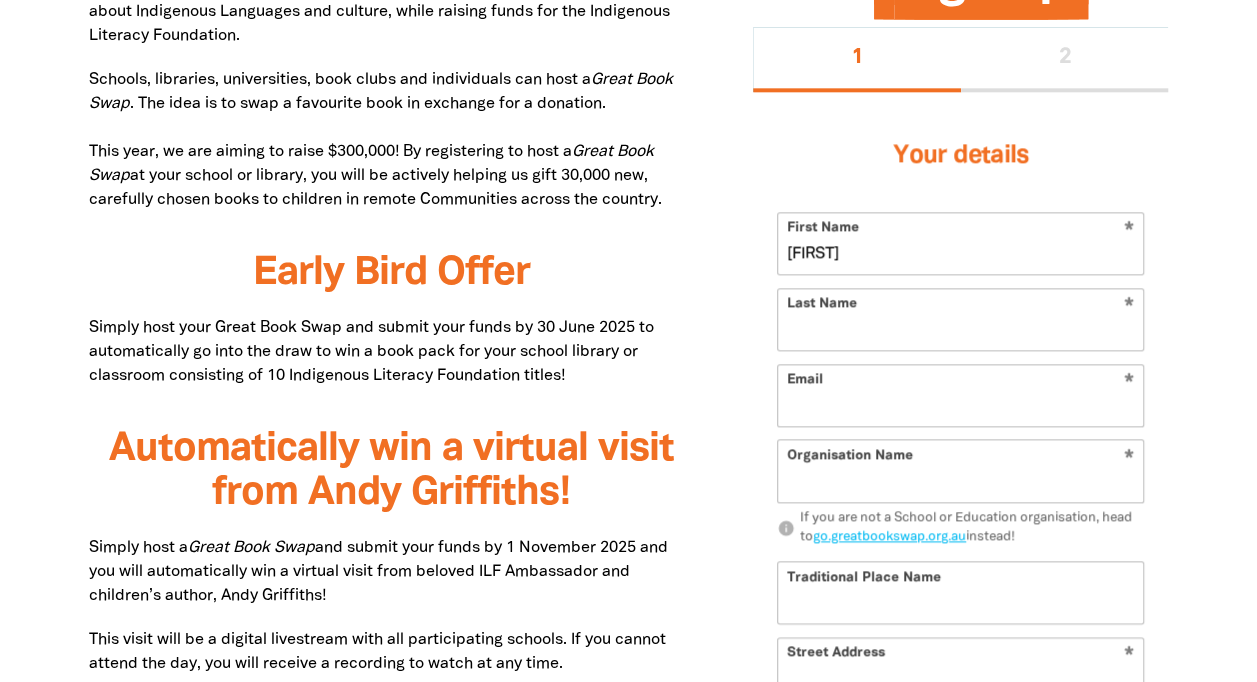 type on "[FIRST]" 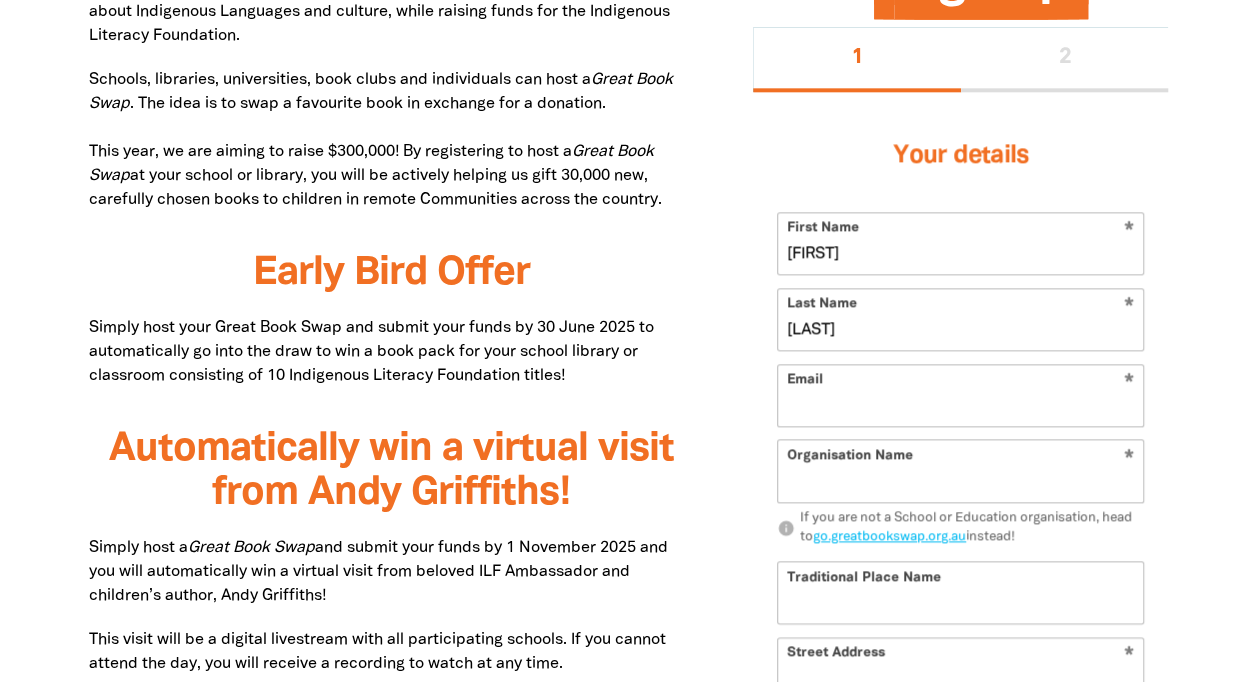 type on "[LAST]" 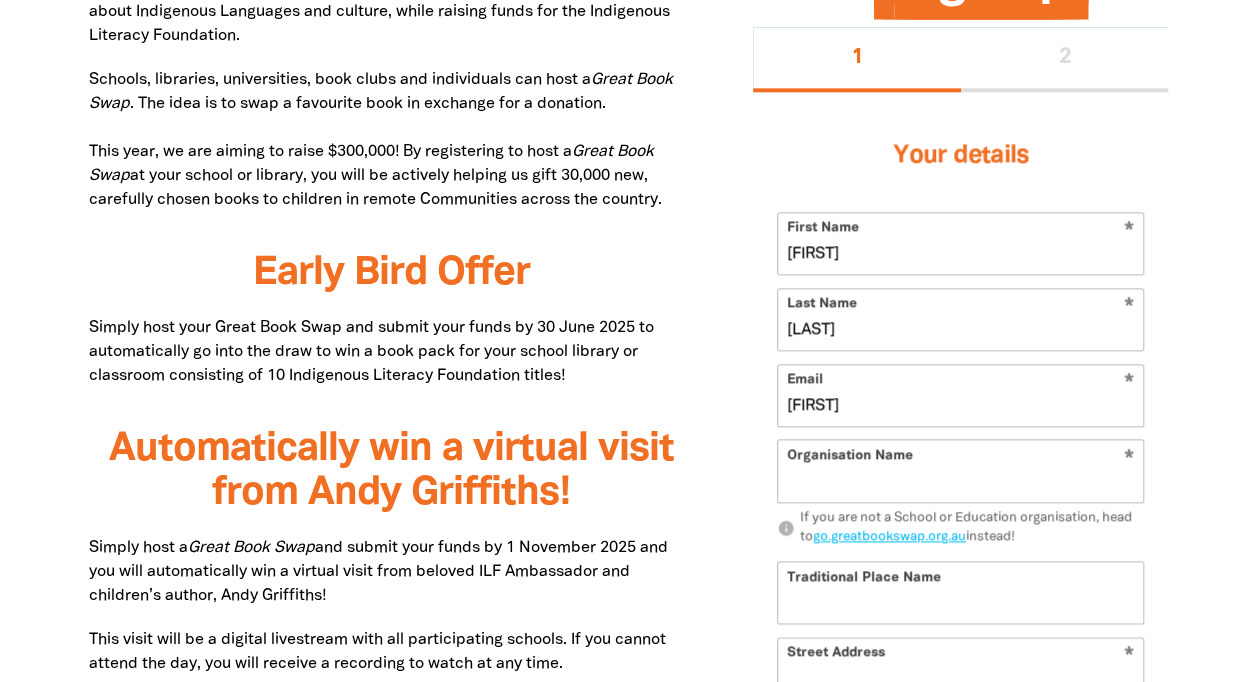 type on "[EMAIL]" 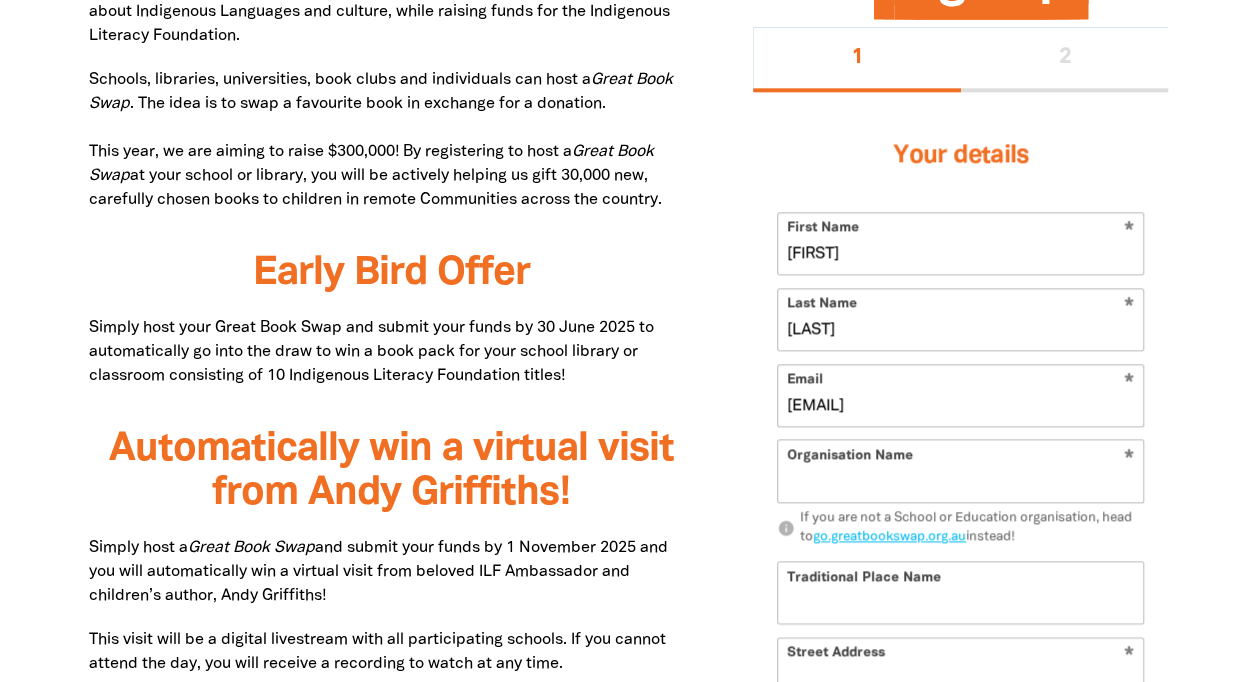 type on "[ORGANIZATION]" 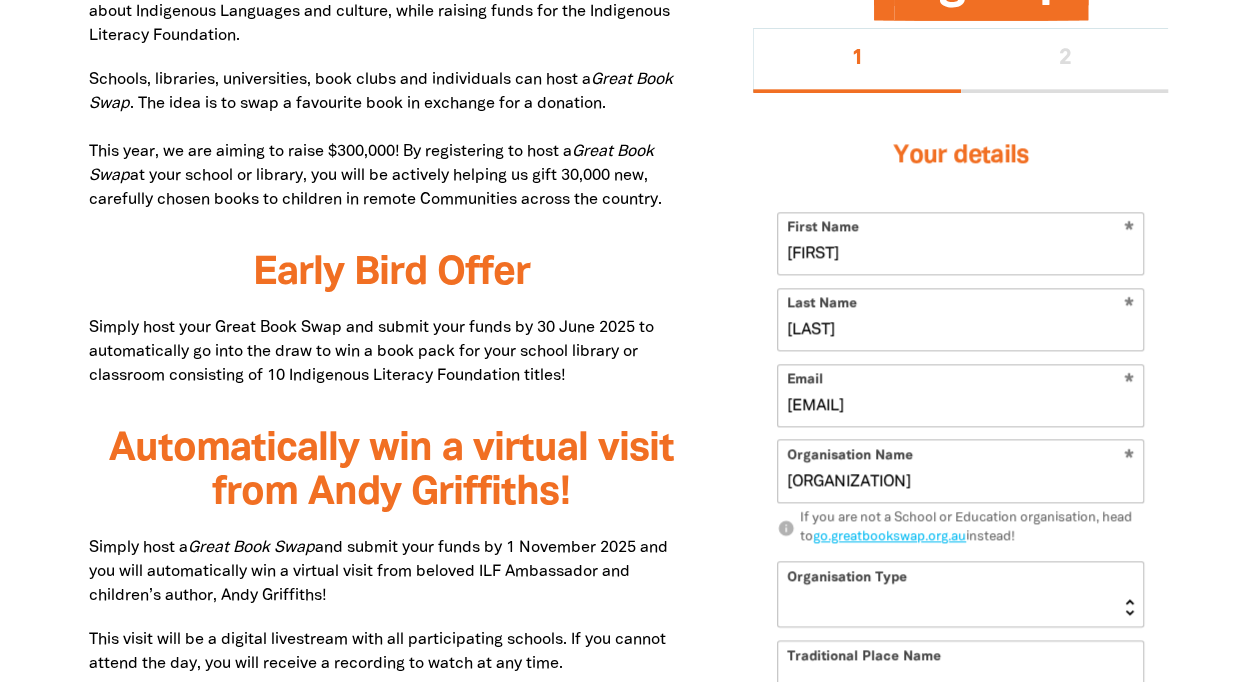 type on "[EMAIL]" 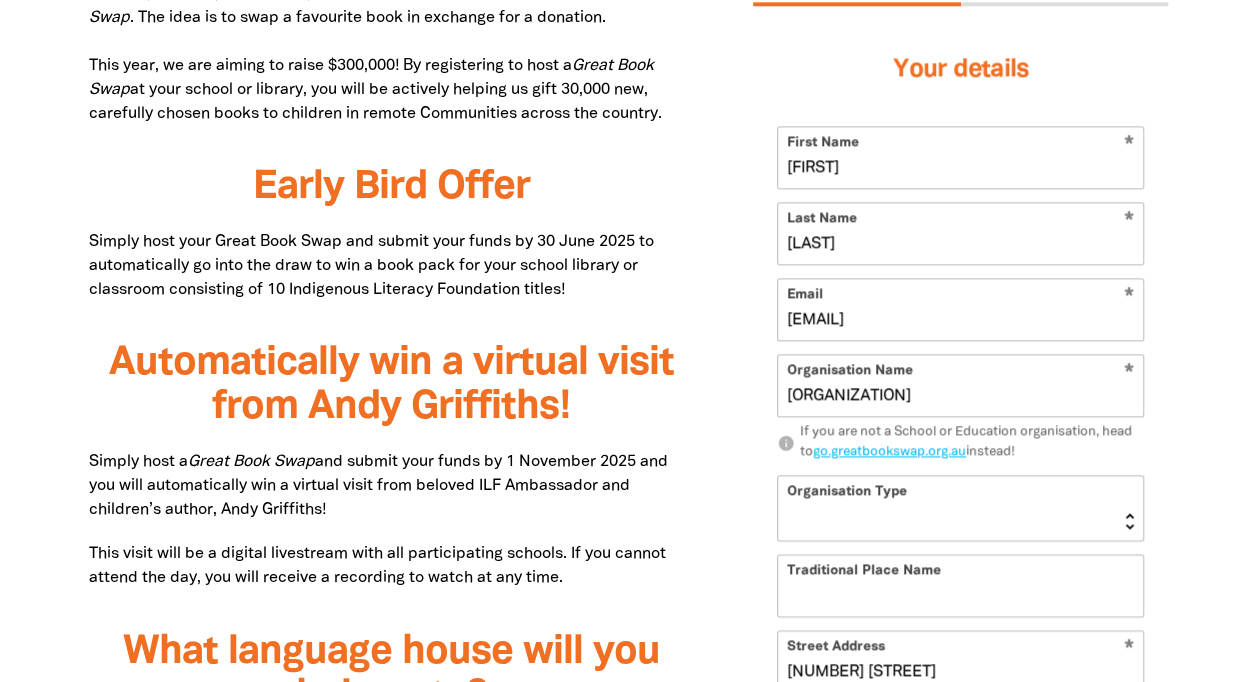 scroll, scrollTop: 1241, scrollLeft: 0, axis: vertical 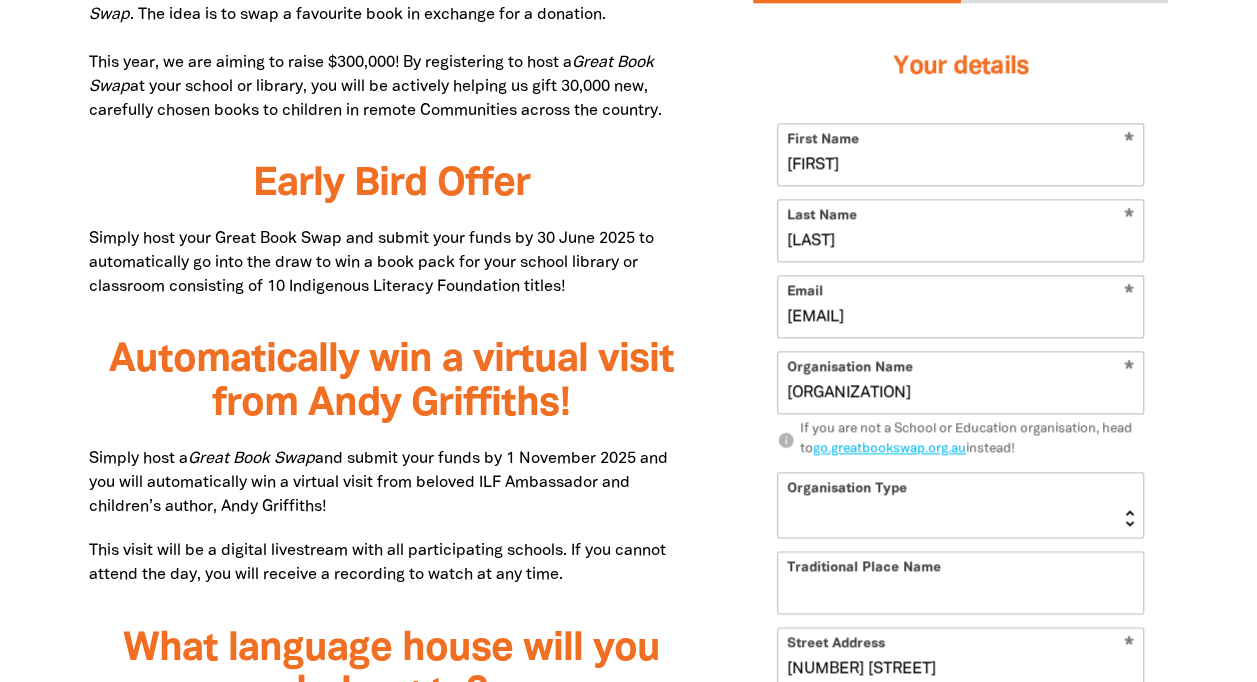 drag, startPoint x: 1030, startPoint y: 322, endPoint x: 769, endPoint y: 322, distance: 261 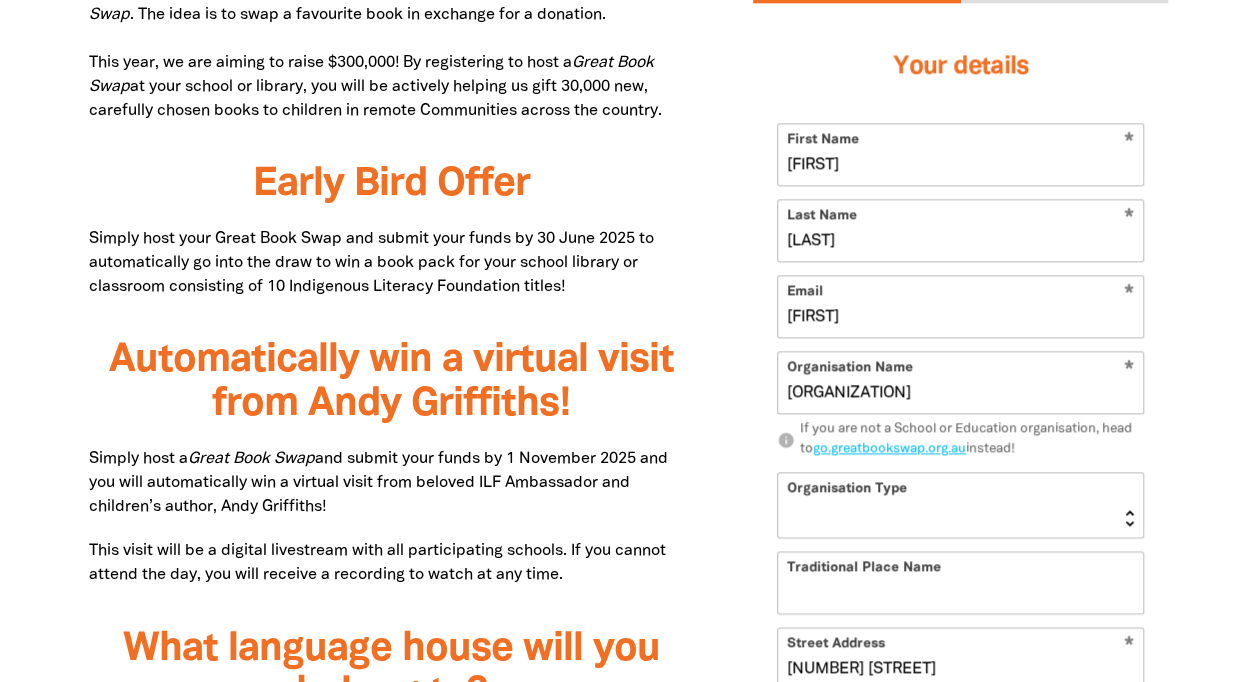 type on "[EMAIL]" 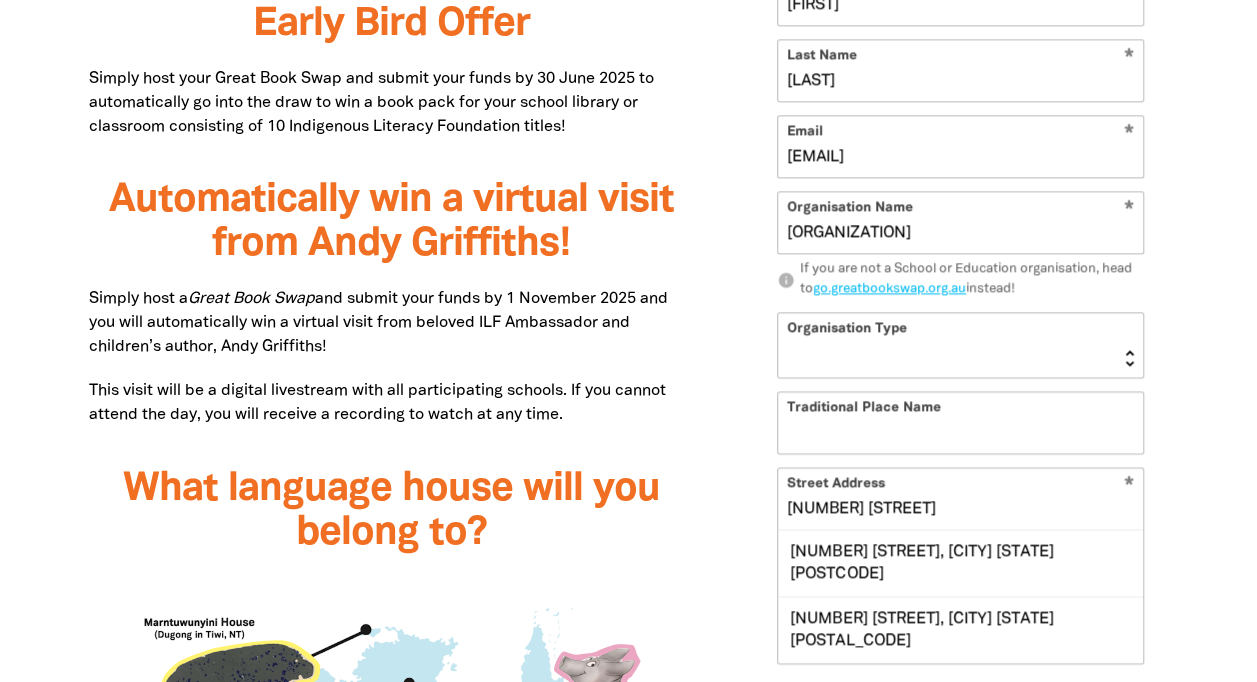 scroll, scrollTop: 1404, scrollLeft: 0, axis: vertical 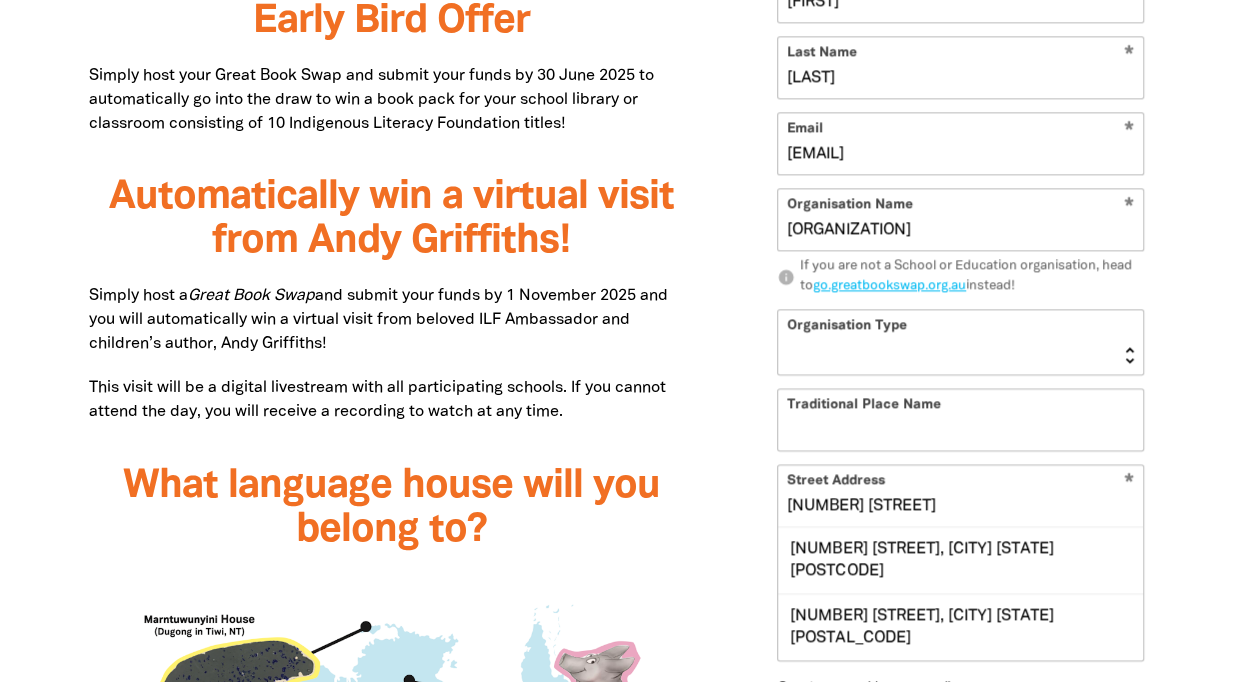 click on "Early Learning Primary School High School K-12 University or TAFE Community Library" at bounding box center [960, 342] 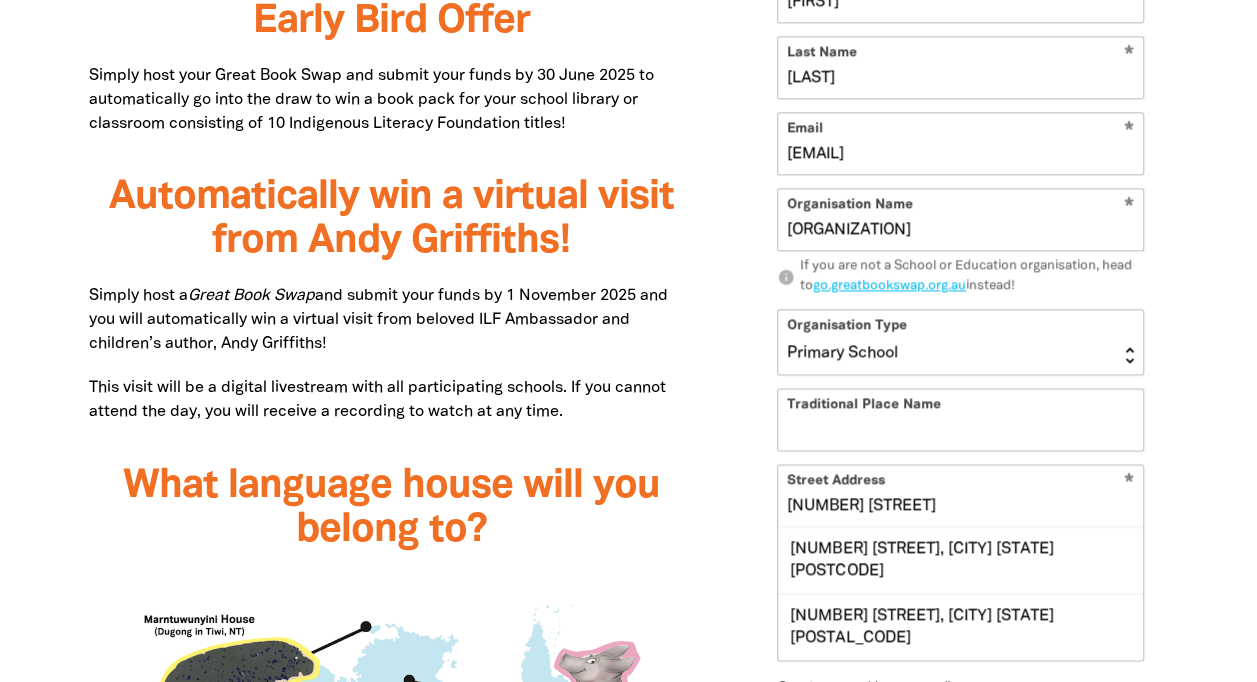 click on "Early Learning Primary School High School K-12 University or TAFE Community Library" at bounding box center (960, 342) 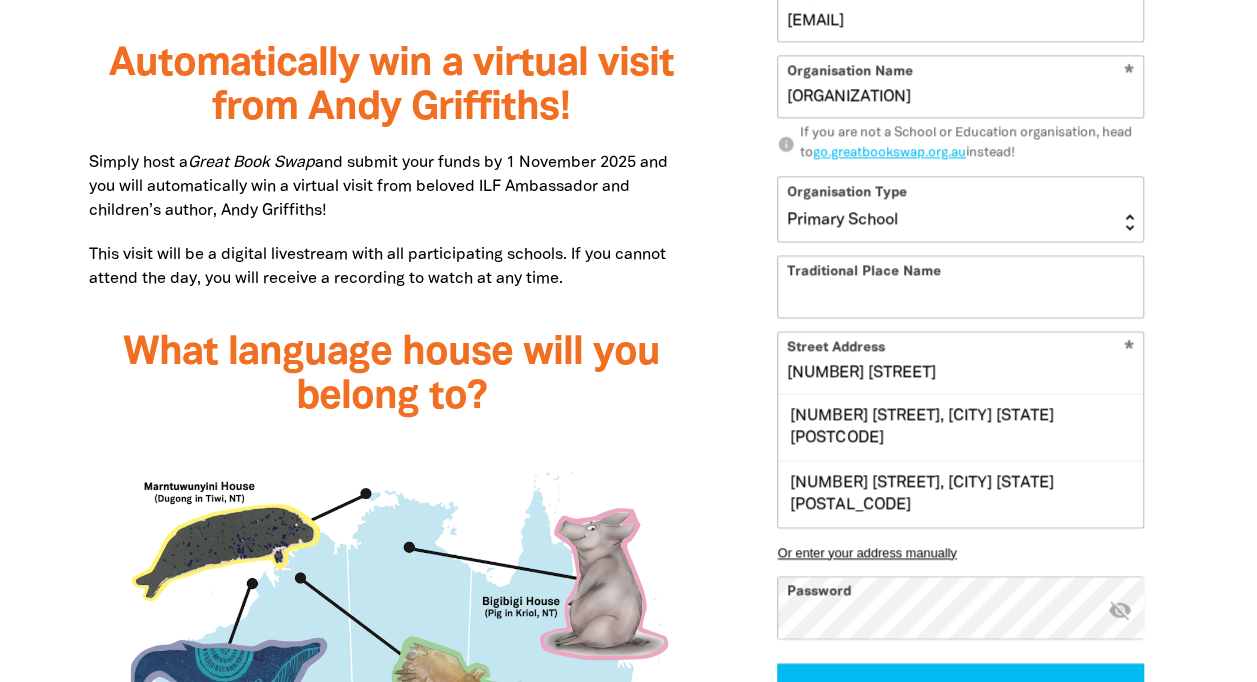 scroll, scrollTop: 1544, scrollLeft: 0, axis: vertical 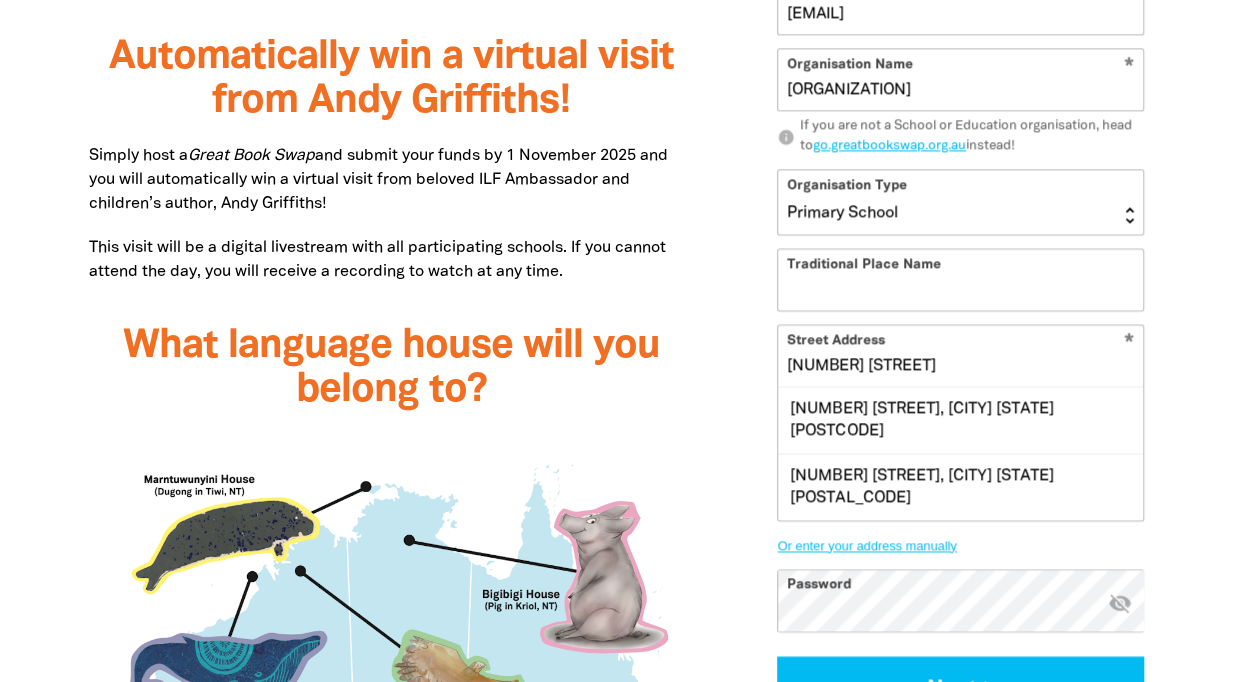 click on "Or enter your address manually" at bounding box center (960, 545) 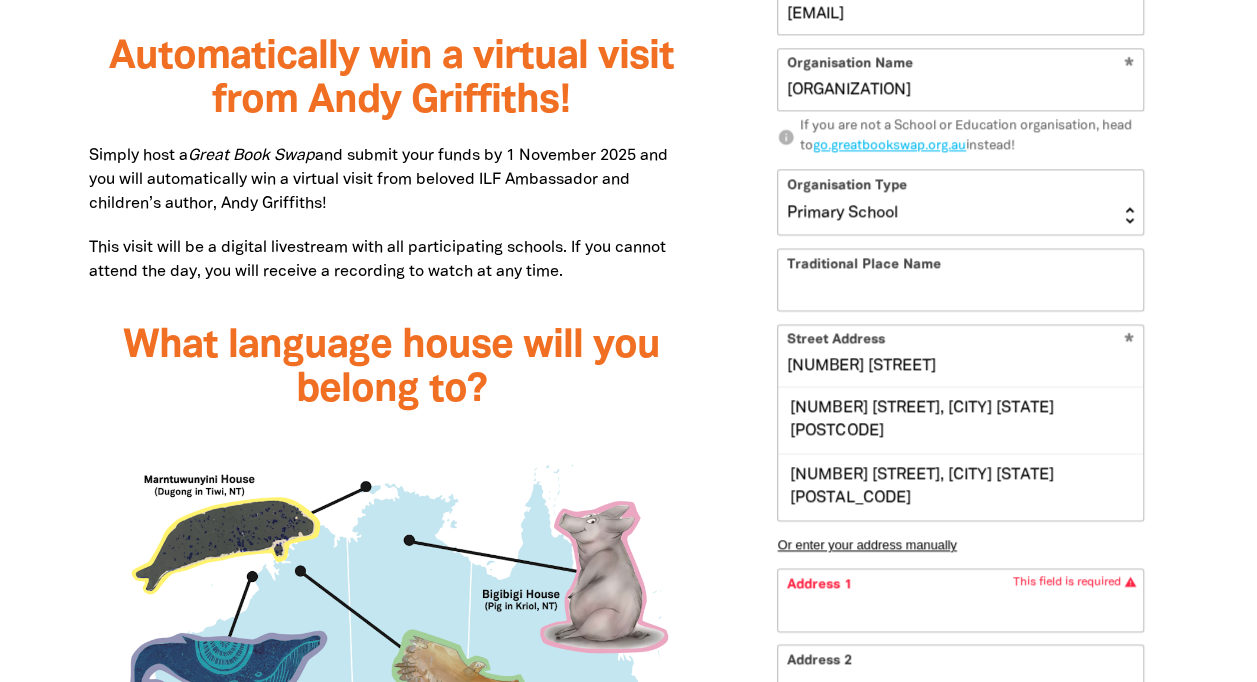 click on "[NUMBER] [STREET]" at bounding box center (960, 355) 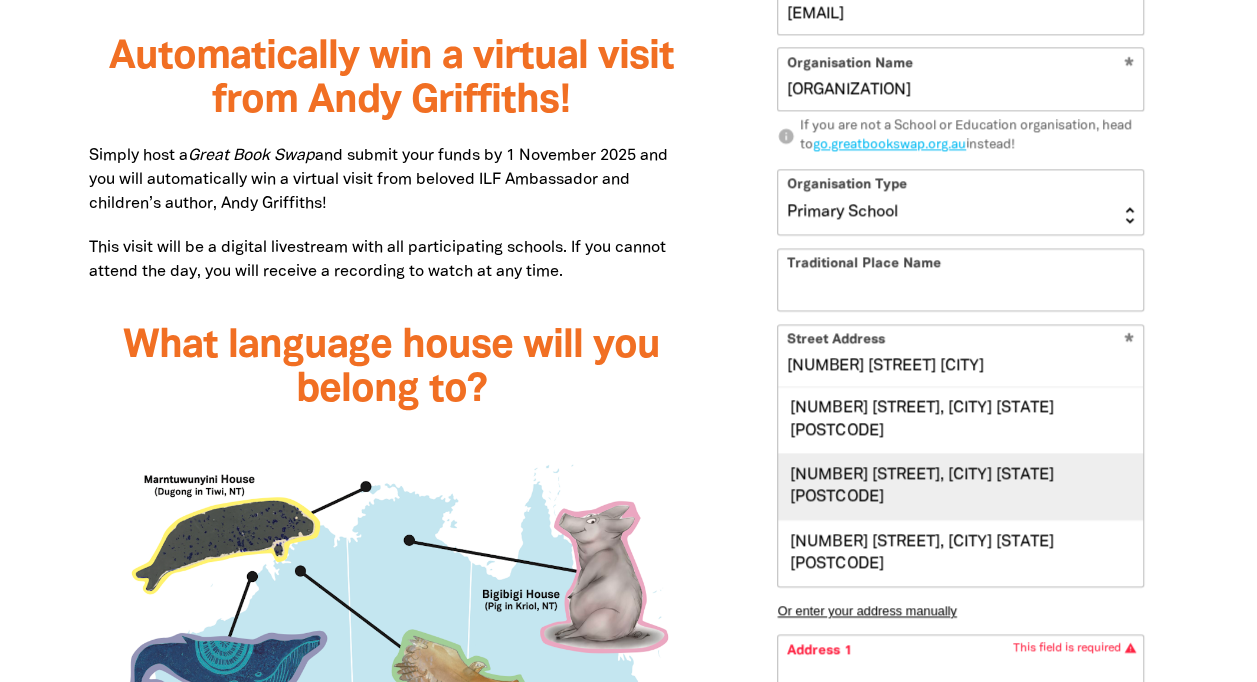 click on "[NUMBER] [STREET], [CITY] [STATE] [POSTCODE]" at bounding box center (960, 486) 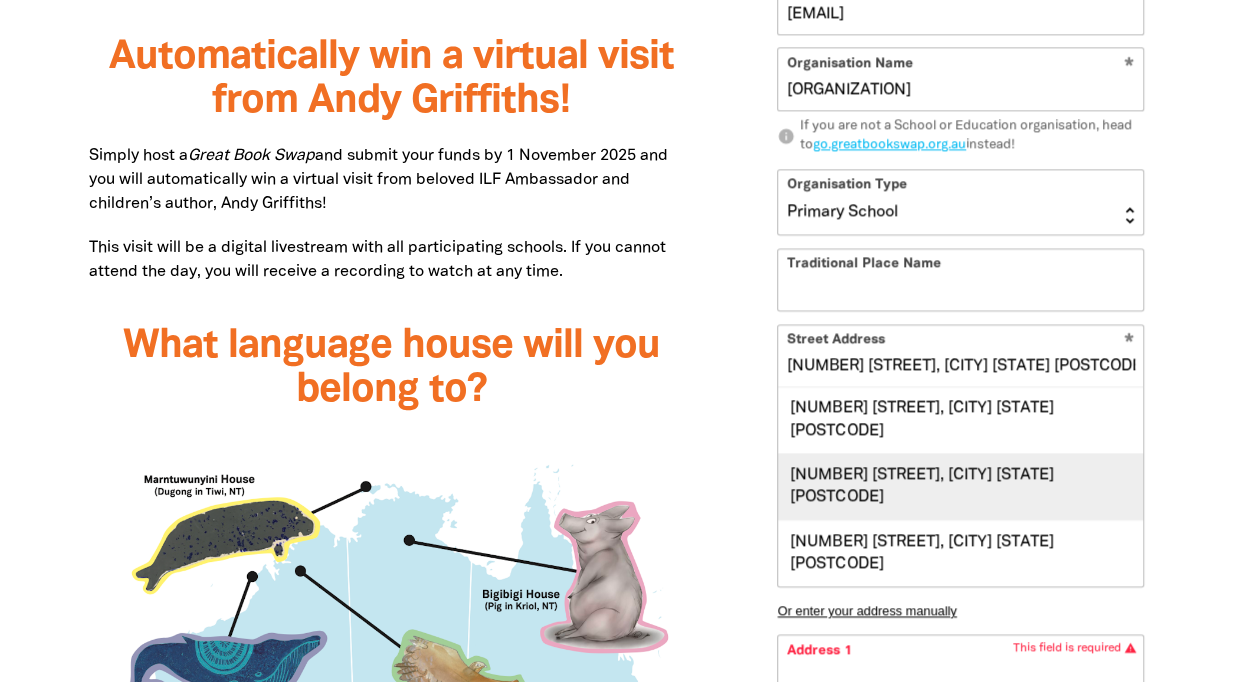 type on "[NUMBER] [STREET]" 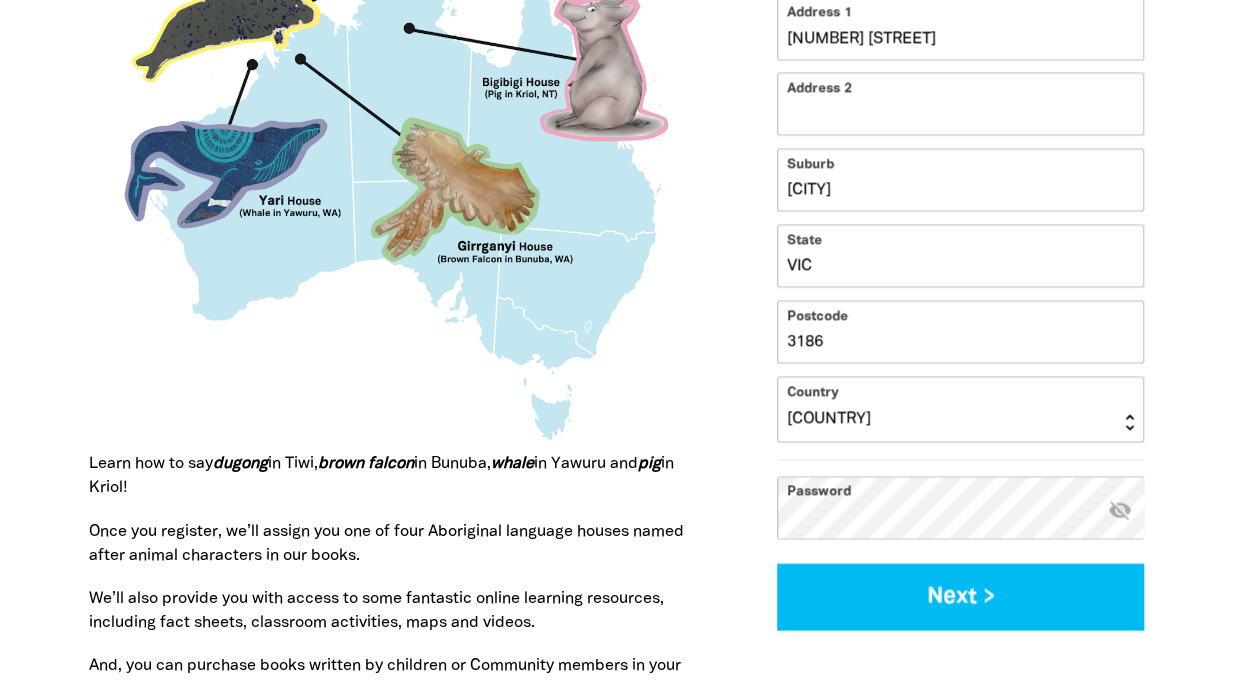 scroll, scrollTop: 2056, scrollLeft: 0, axis: vertical 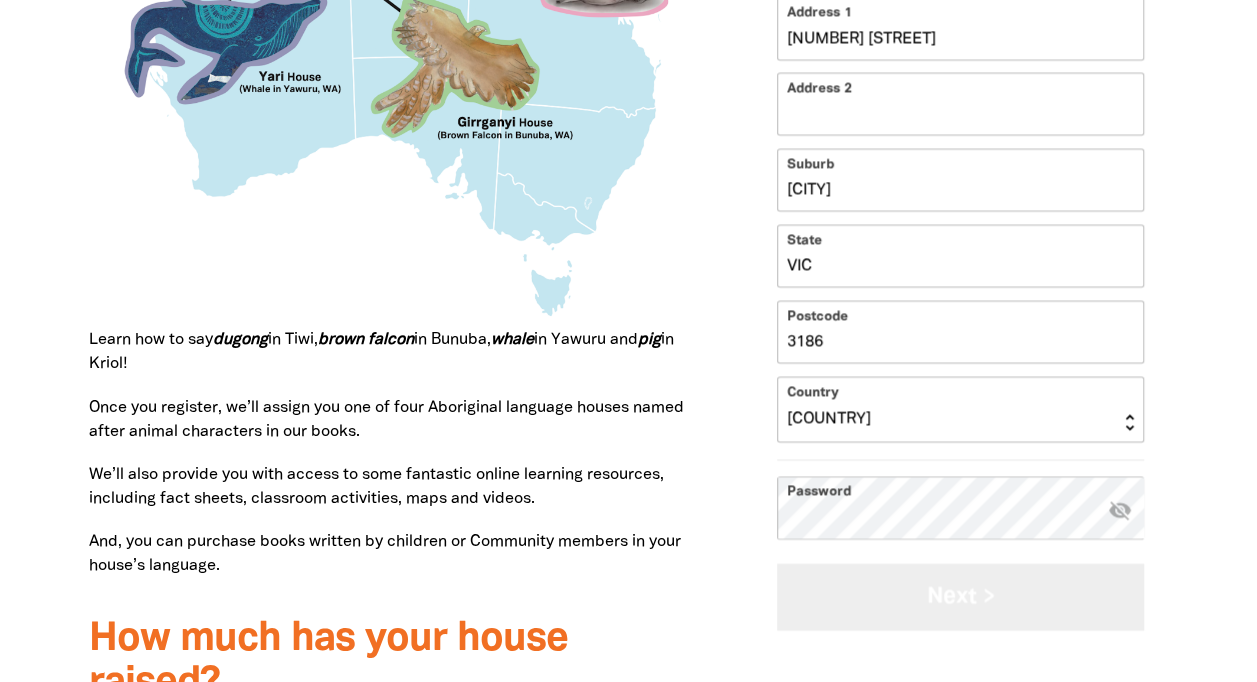 click on "Next >" at bounding box center [960, 597] 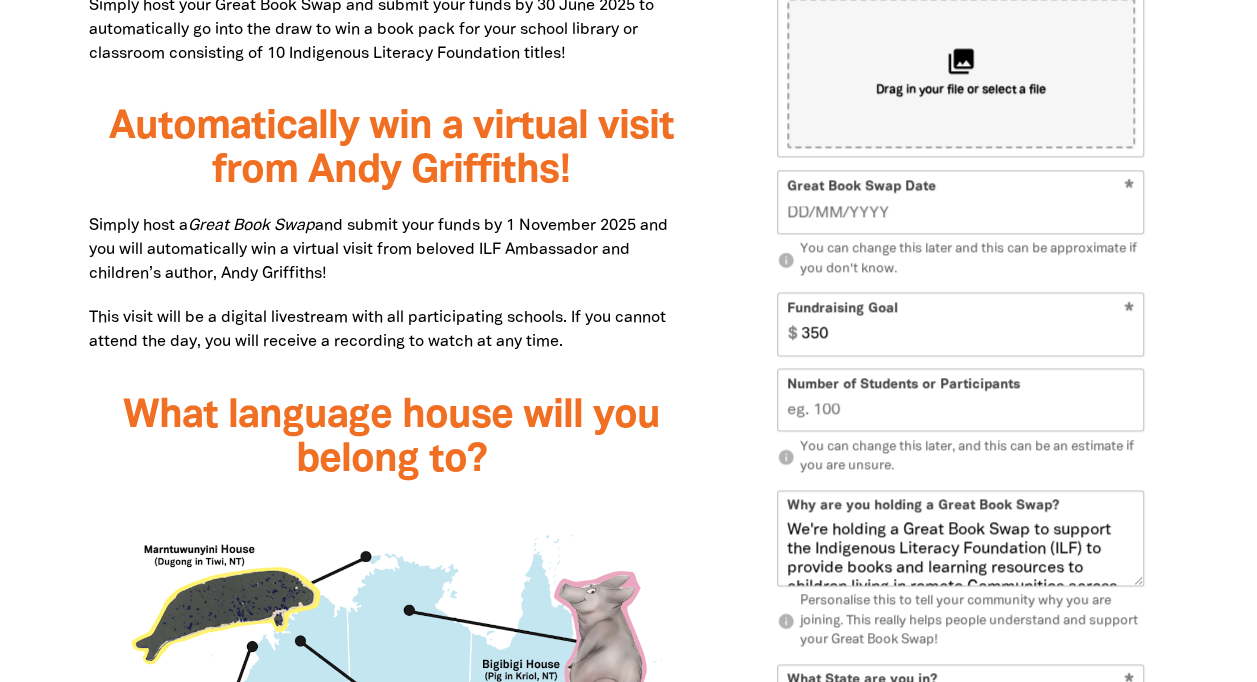 scroll, scrollTop: 1481, scrollLeft: 0, axis: vertical 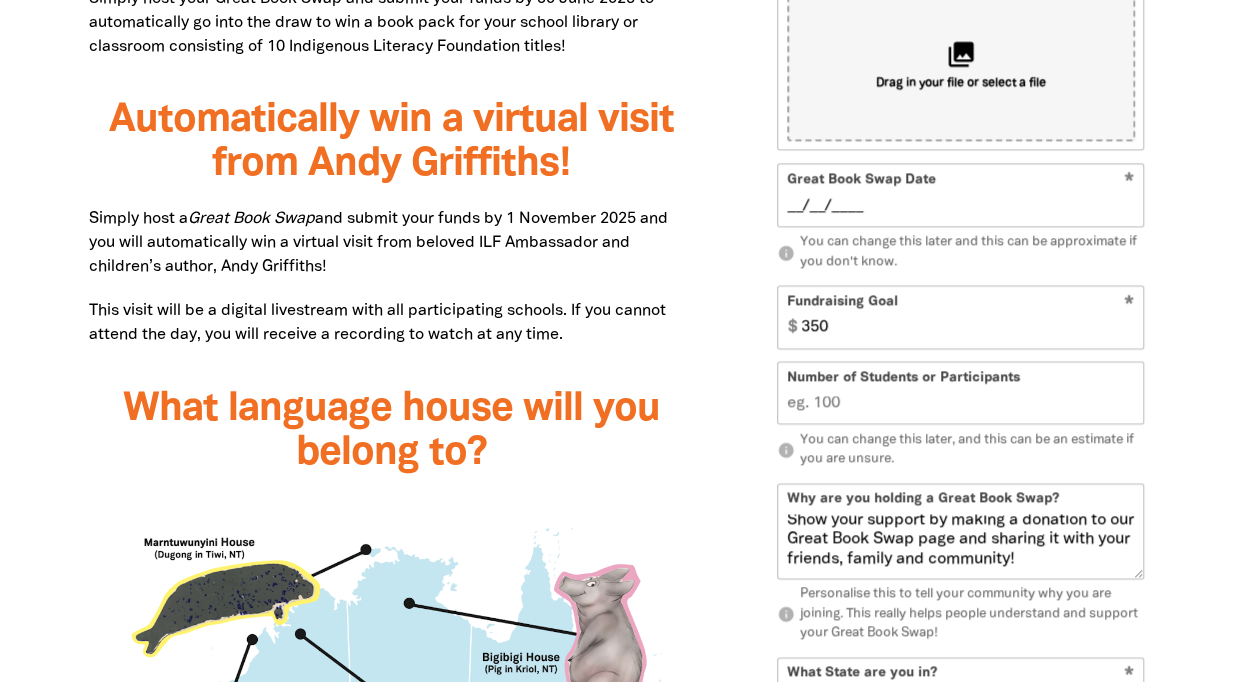 click on "__/__/____" at bounding box center (961, 206) 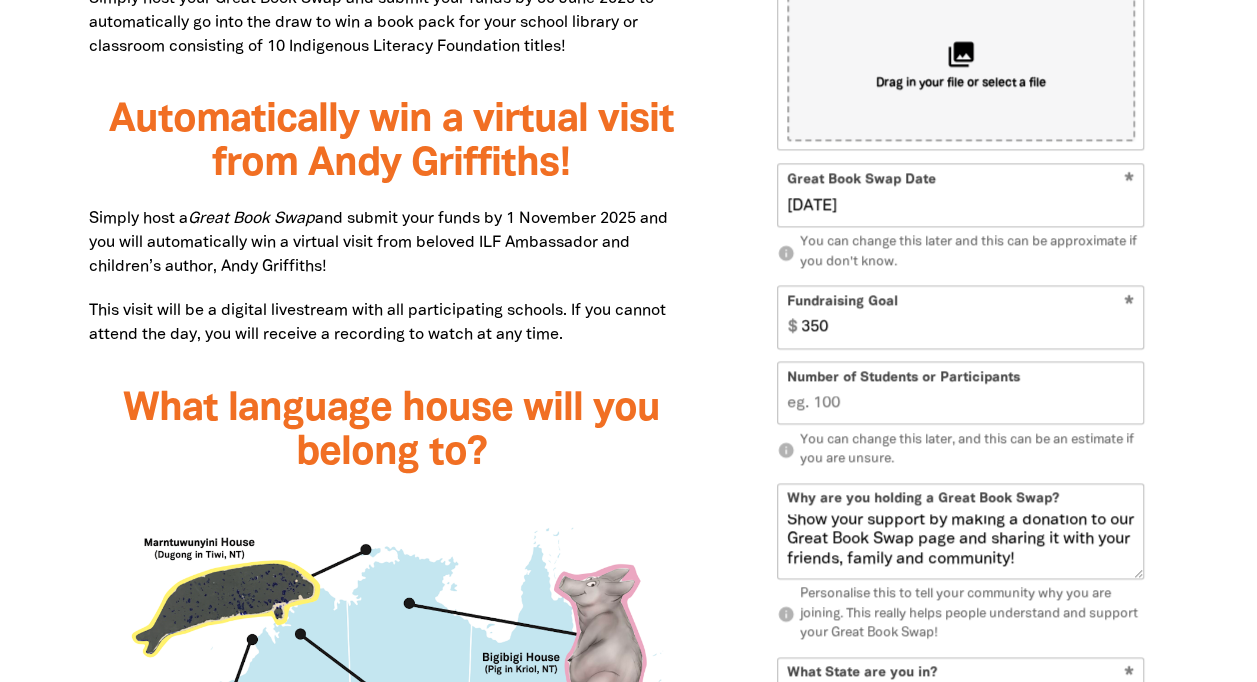 type on "[DATE]" 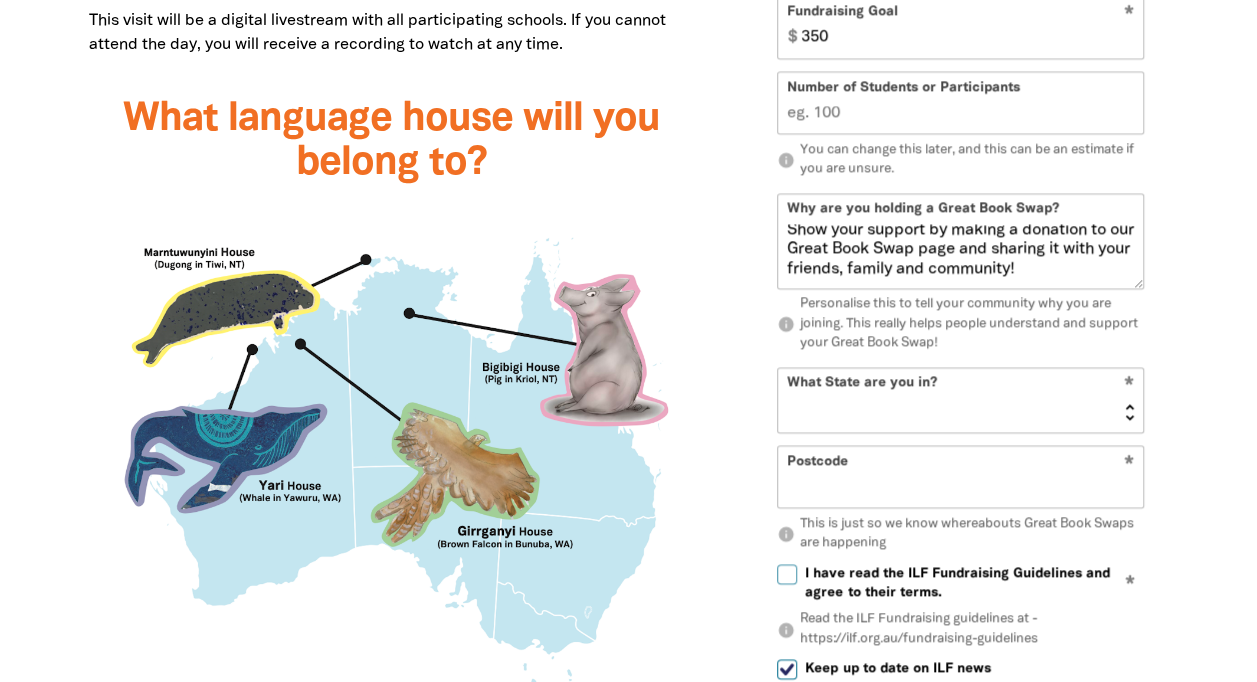 scroll, scrollTop: 1772, scrollLeft: 0, axis: vertical 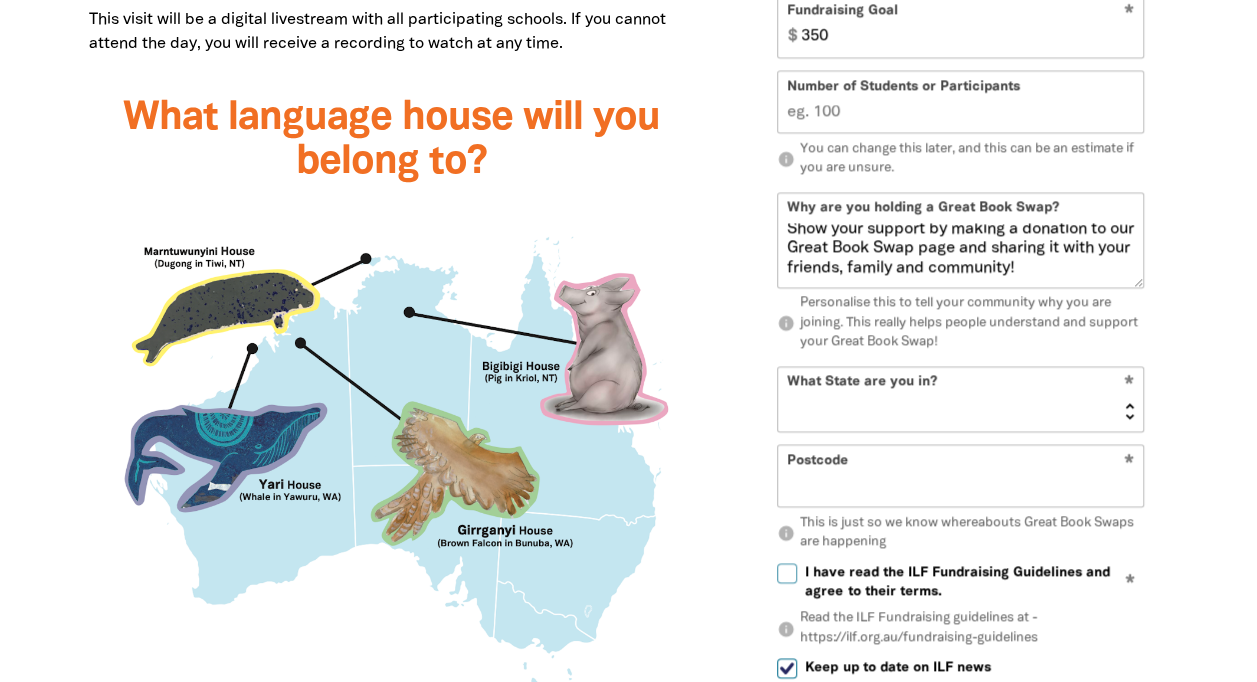 click on "NSW VIC QLD NT WA SA TAS ACT" at bounding box center (960, 399) 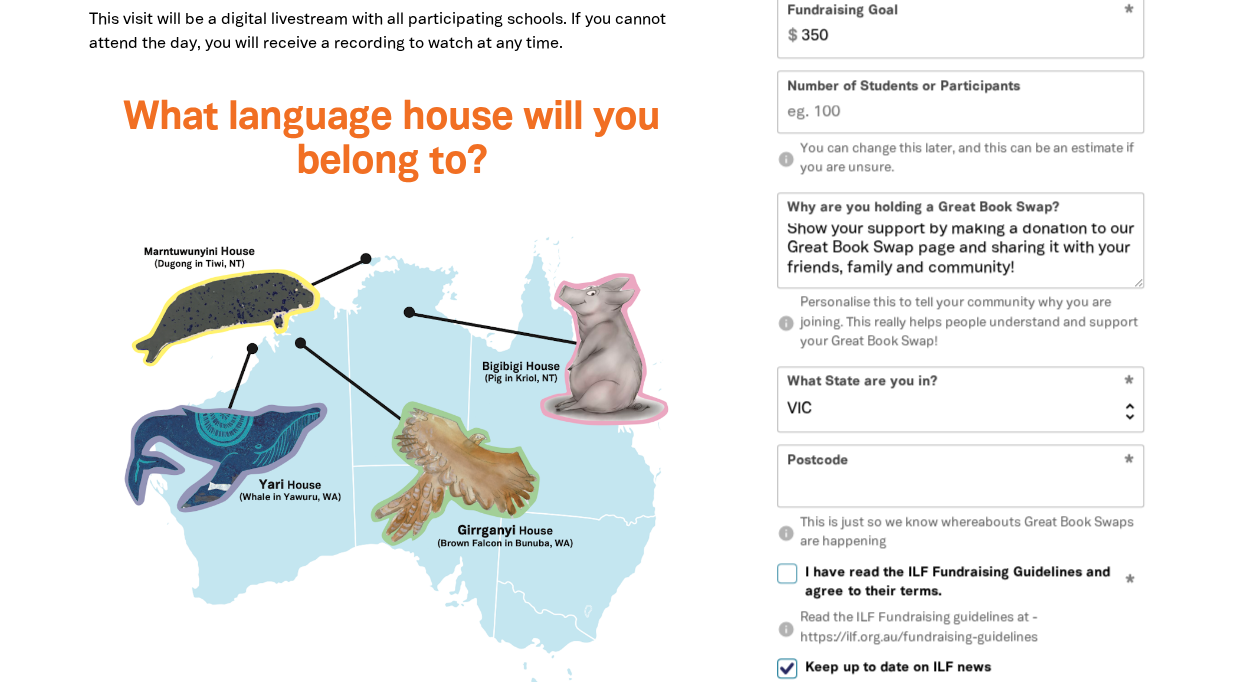 click on "NSW VIC QLD NT WA SA TAS ACT" at bounding box center (960, 399) 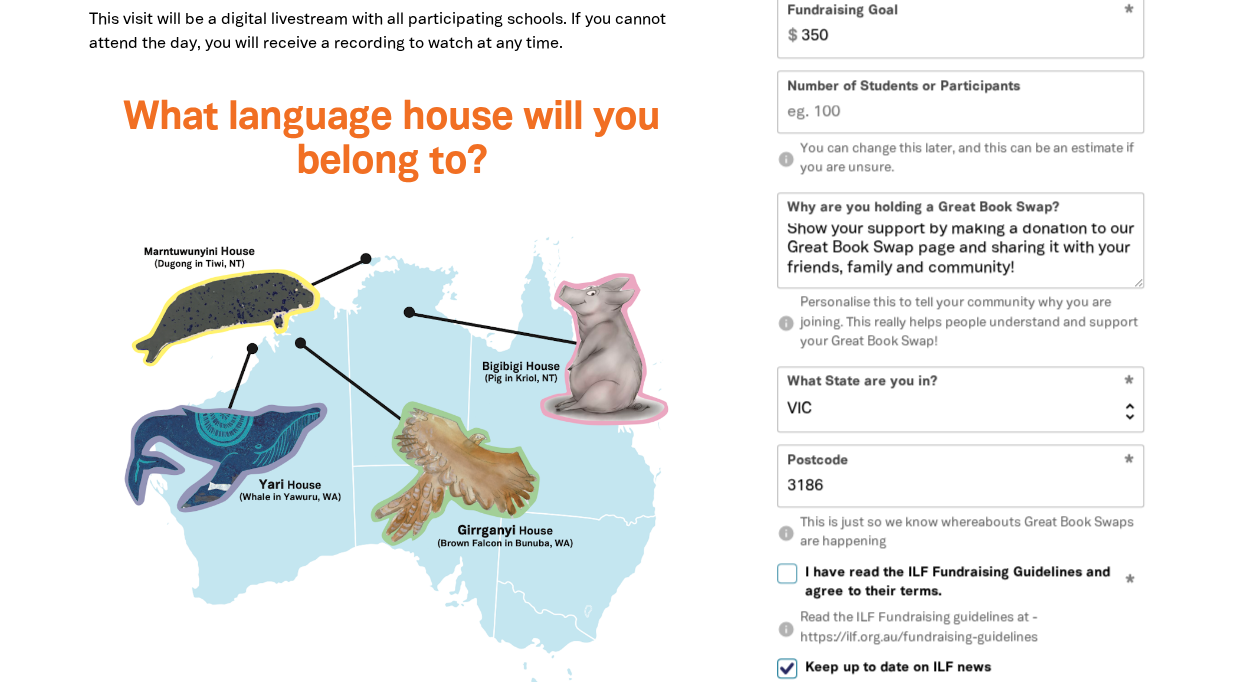 type on "3186" 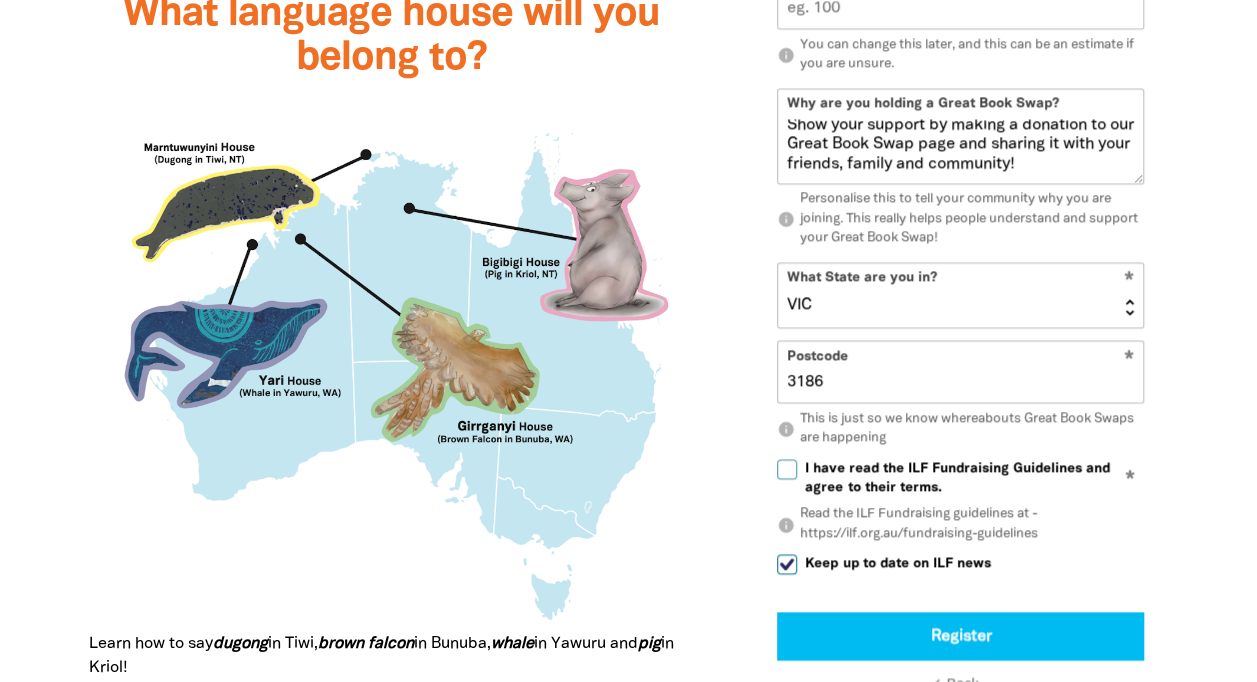 scroll, scrollTop: 1883, scrollLeft: 0, axis: vertical 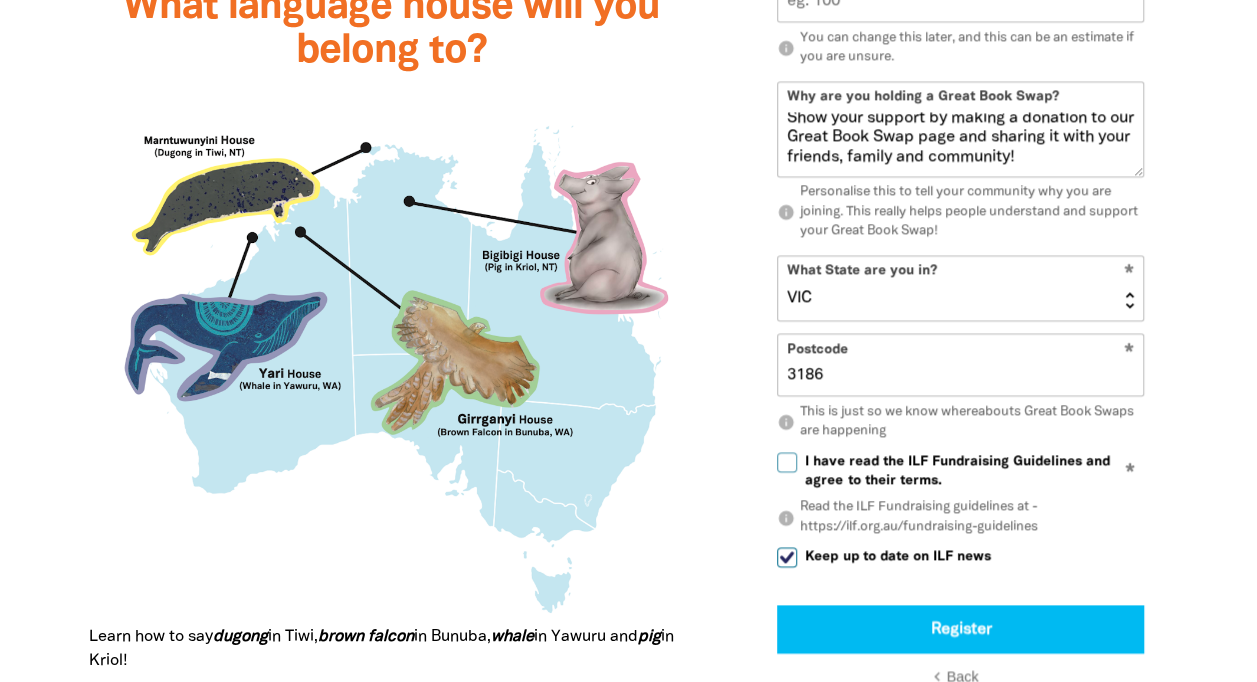 click on "I have read the ILF Fundraising Guidelines and agree to their terms." at bounding box center (787, 462) 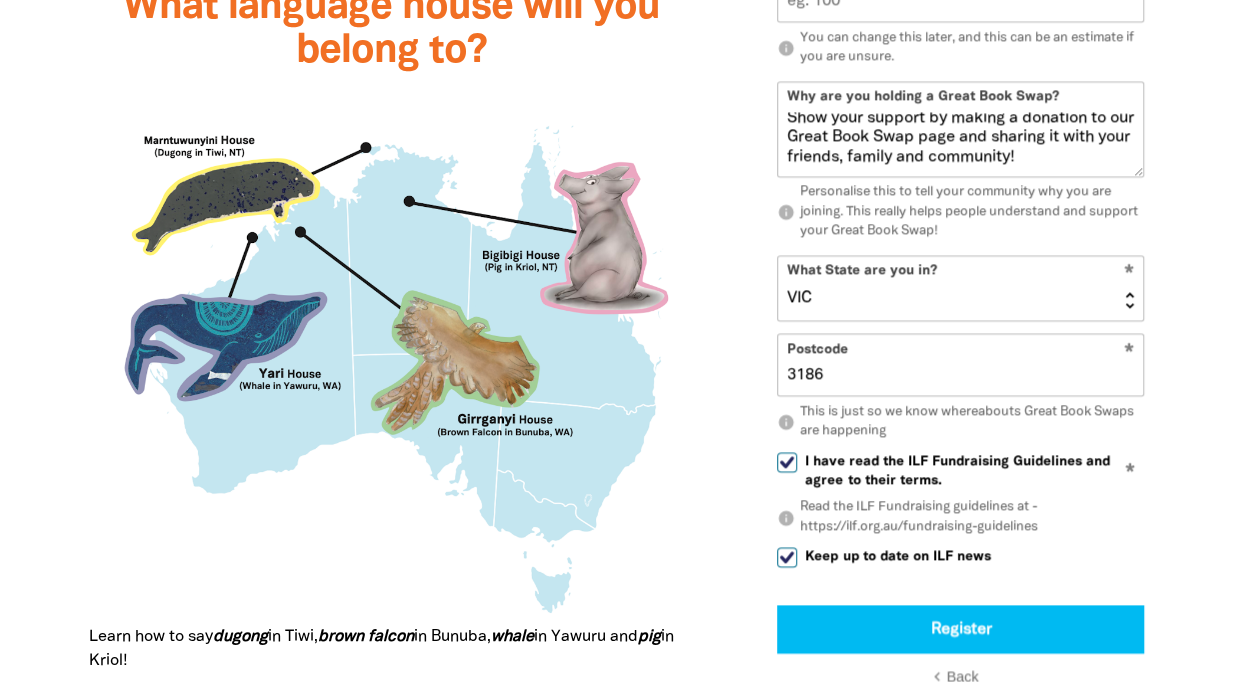 checkbox on "true" 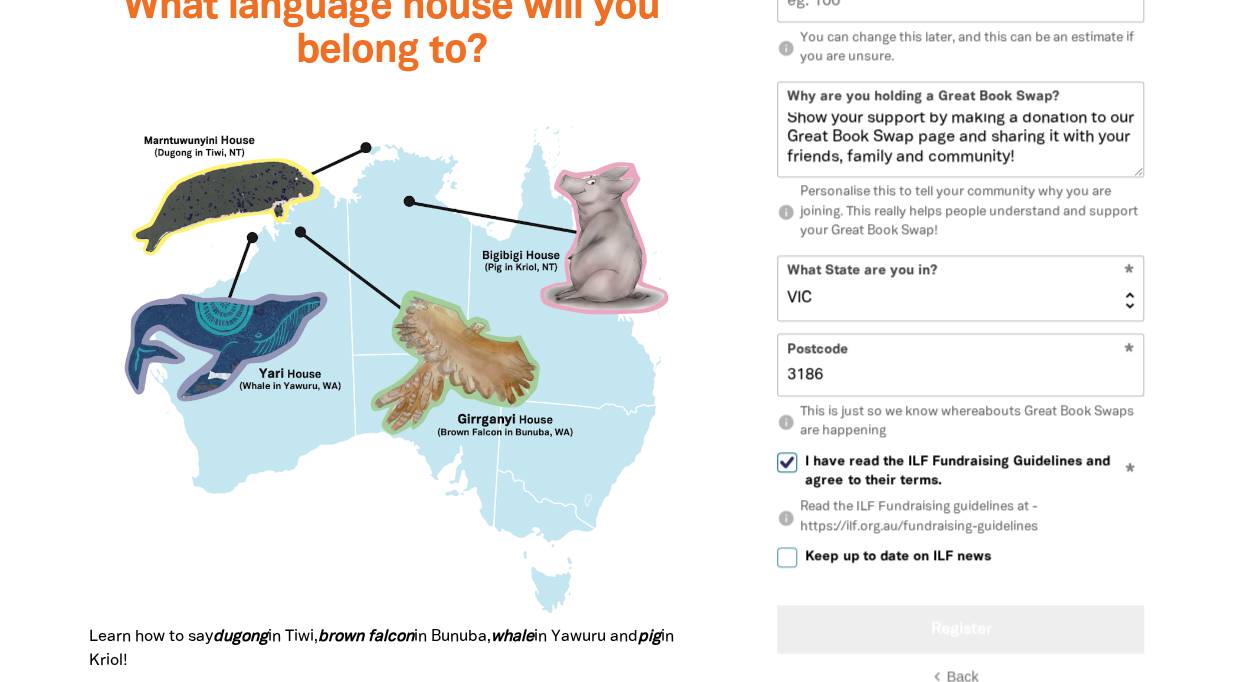 click on "Register" at bounding box center (960, 629) 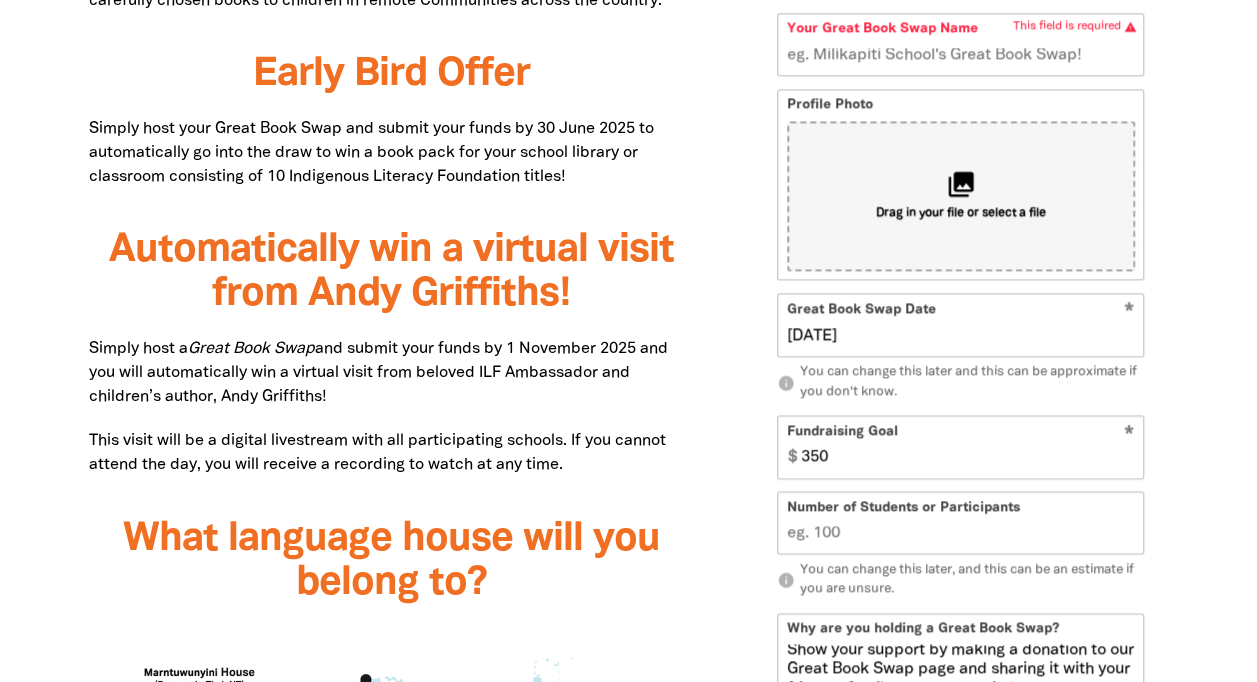 scroll, scrollTop: 1343, scrollLeft: 0, axis: vertical 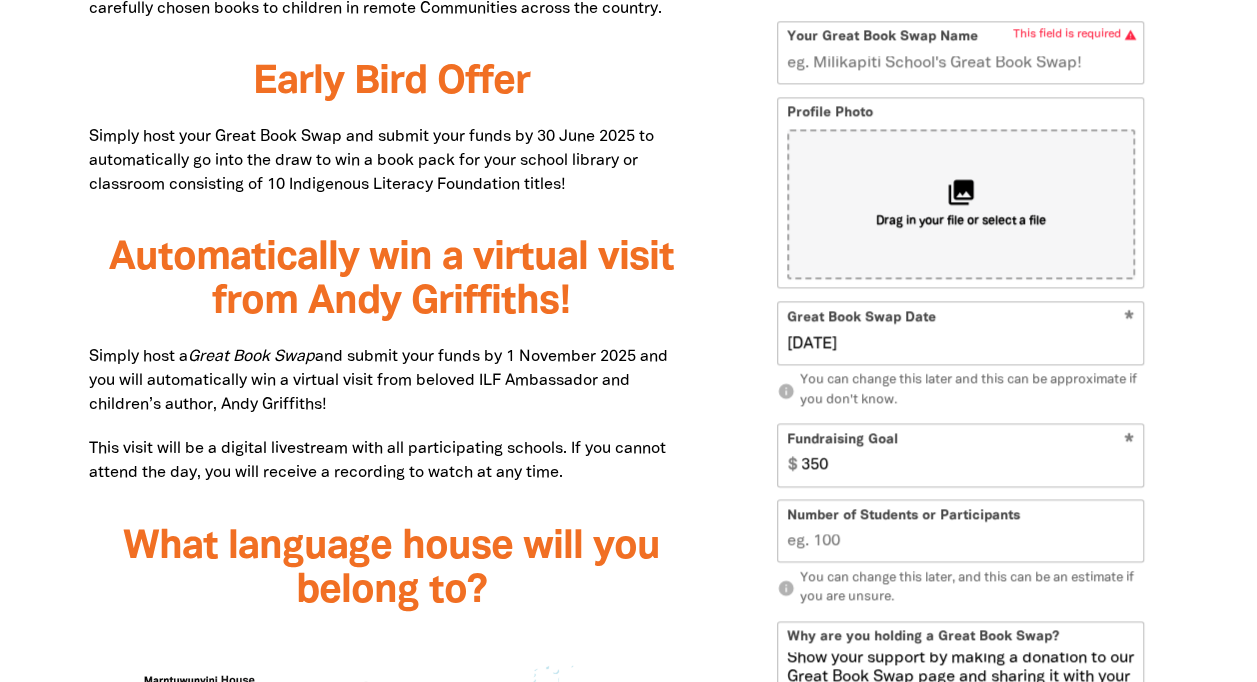 click on "Your Great Book Swap Name" at bounding box center (960, 52) 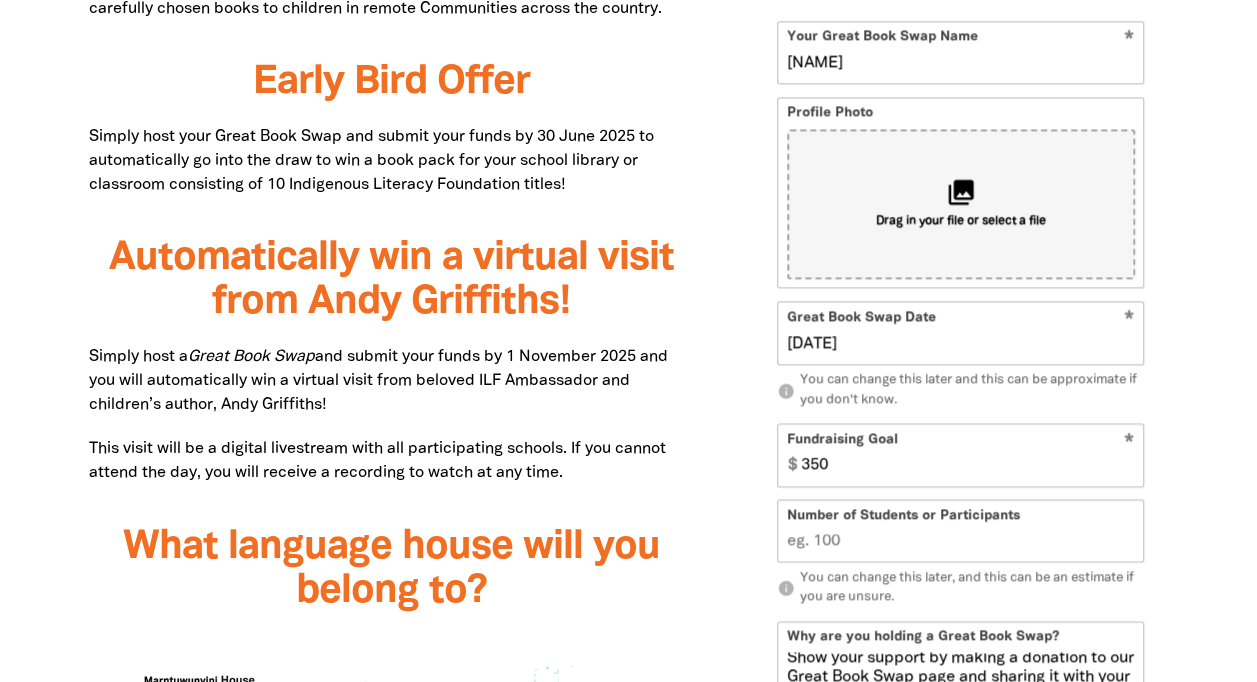 type on "Haileybury Castlefield" 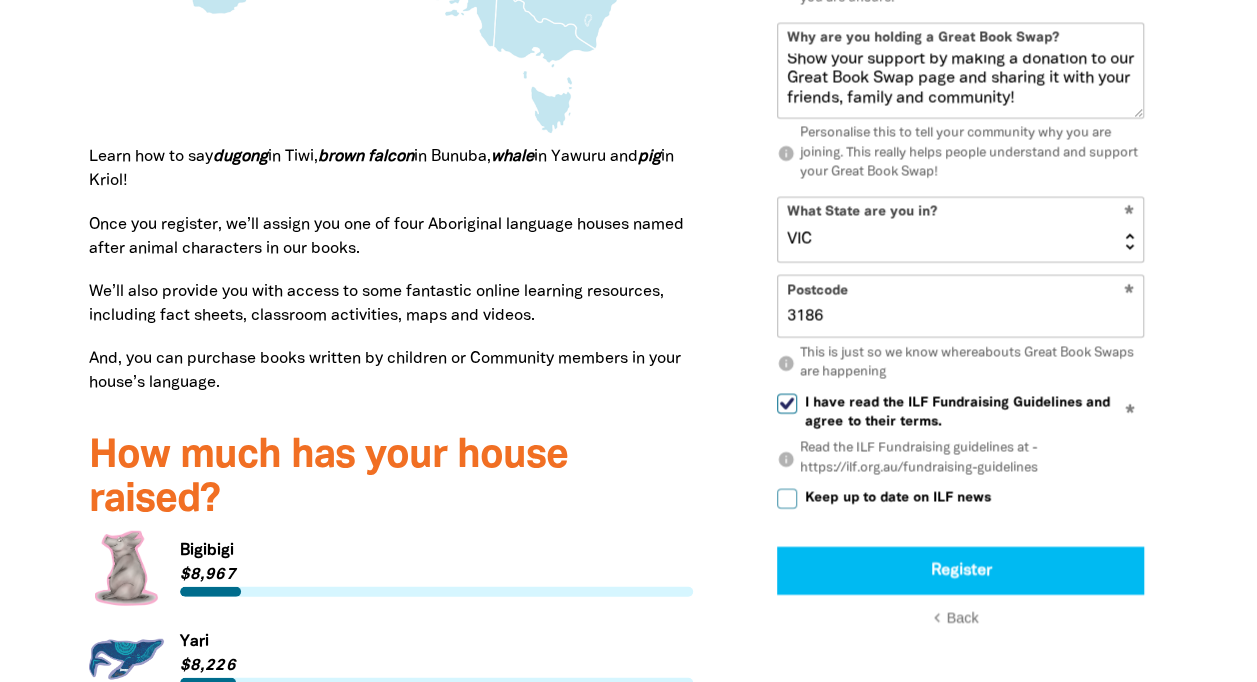 scroll, scrollTop: 2370, scrollLeft: 0, axis: vertical 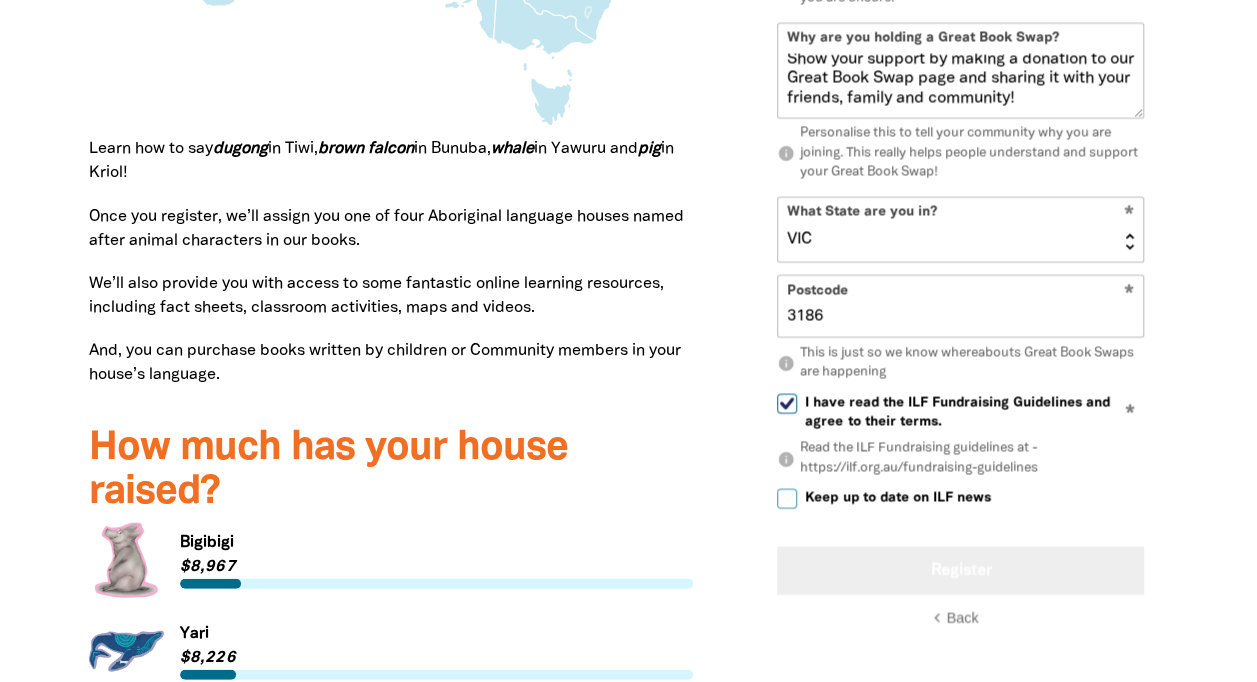 click on "Register" at bounding box center [960, 570] 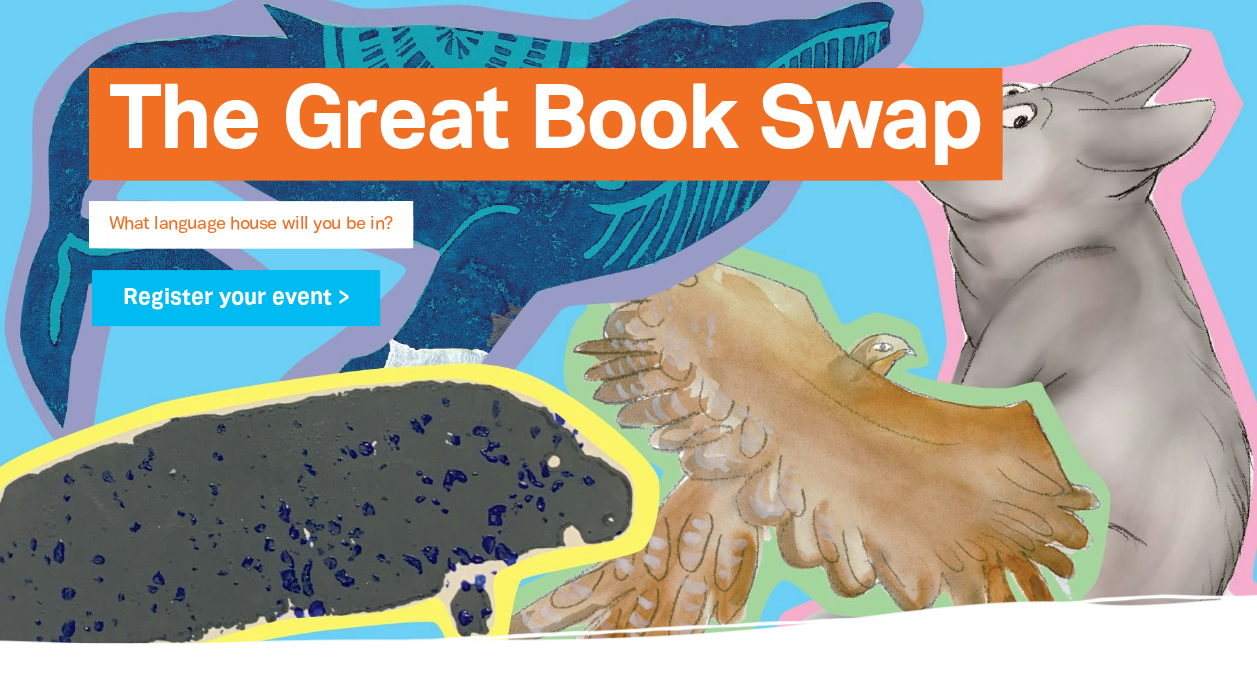 scroll, scrollTop: 0, scrollLeft: 0, axis: both 